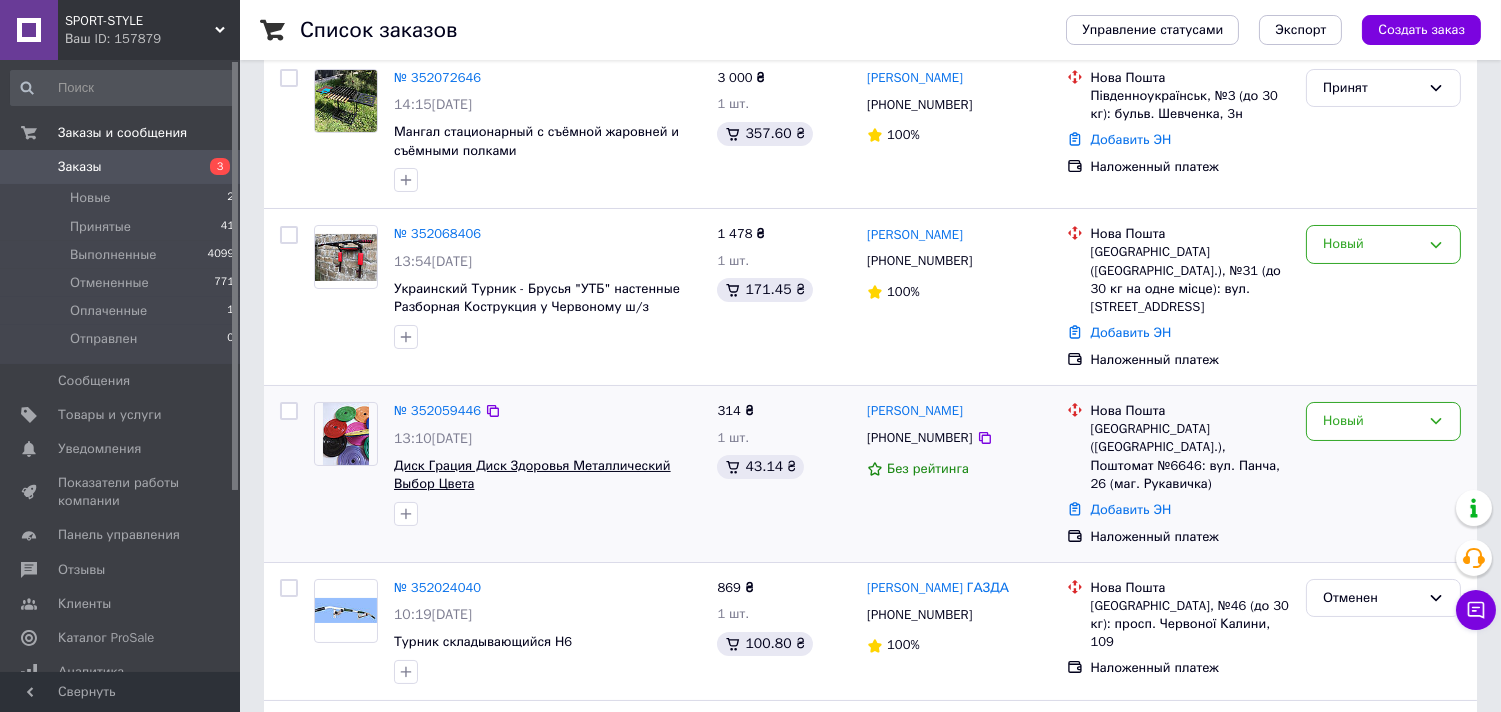 scroll, scrollTop: 111, scrollLeft: 0, axis: vertical 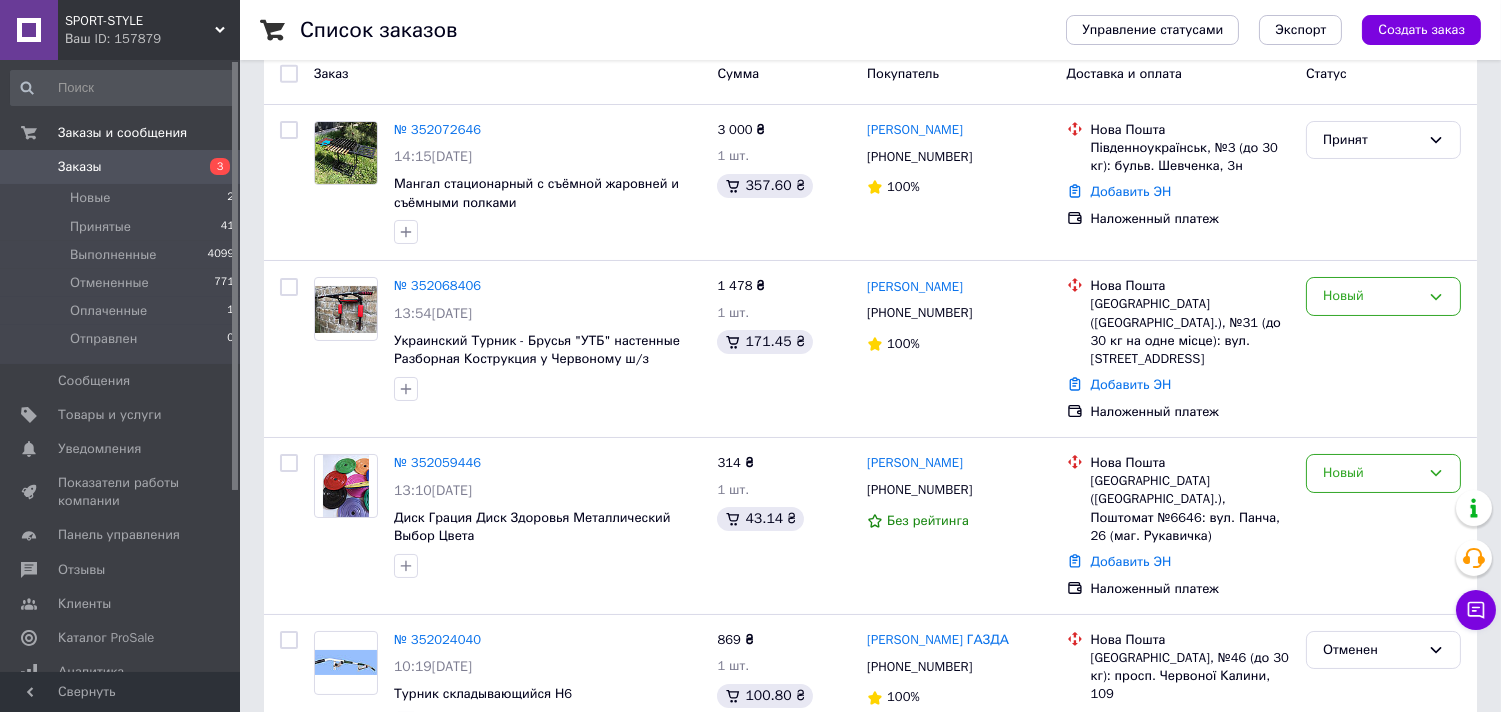 click on "Каталог ProSale" at bounding box center (123, 638) 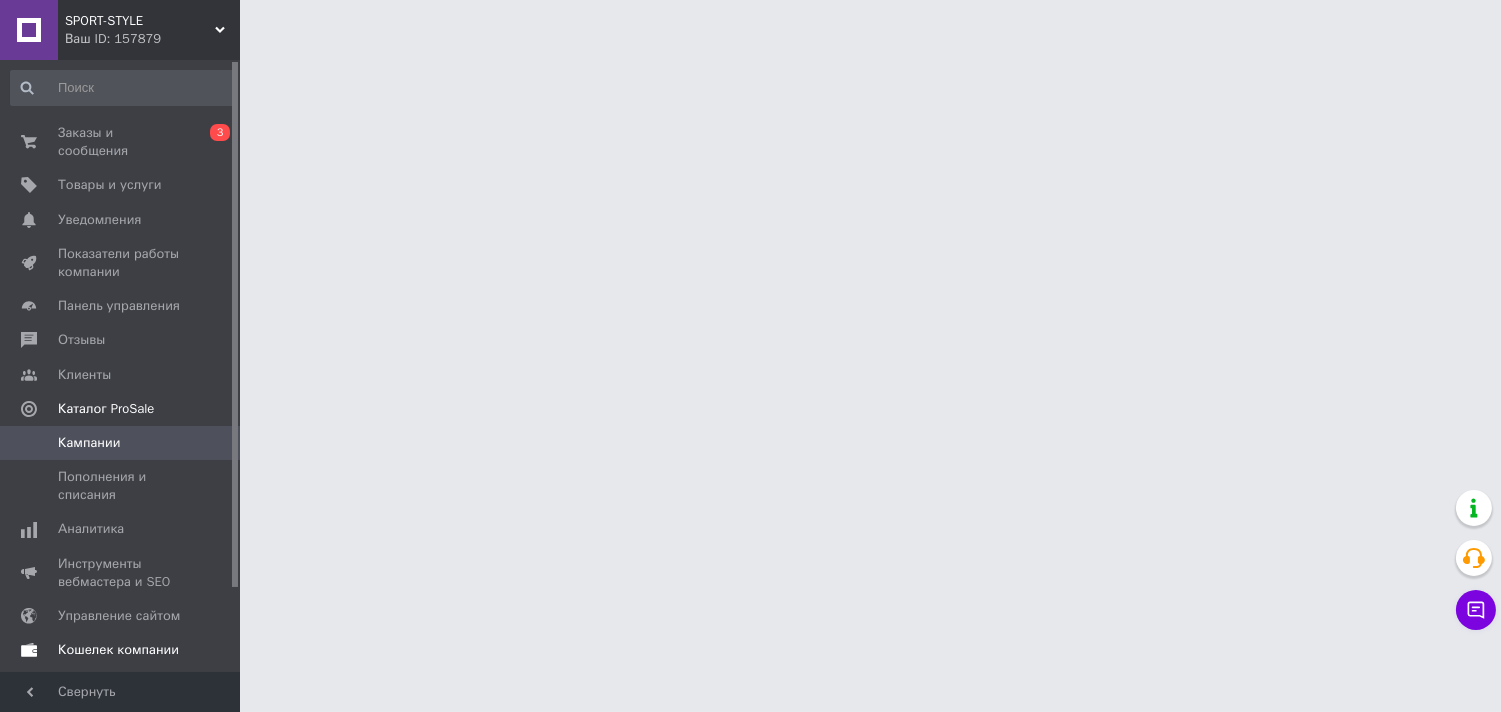 scroll, scrollTop: 0, scrollLeft: 0, axis: both 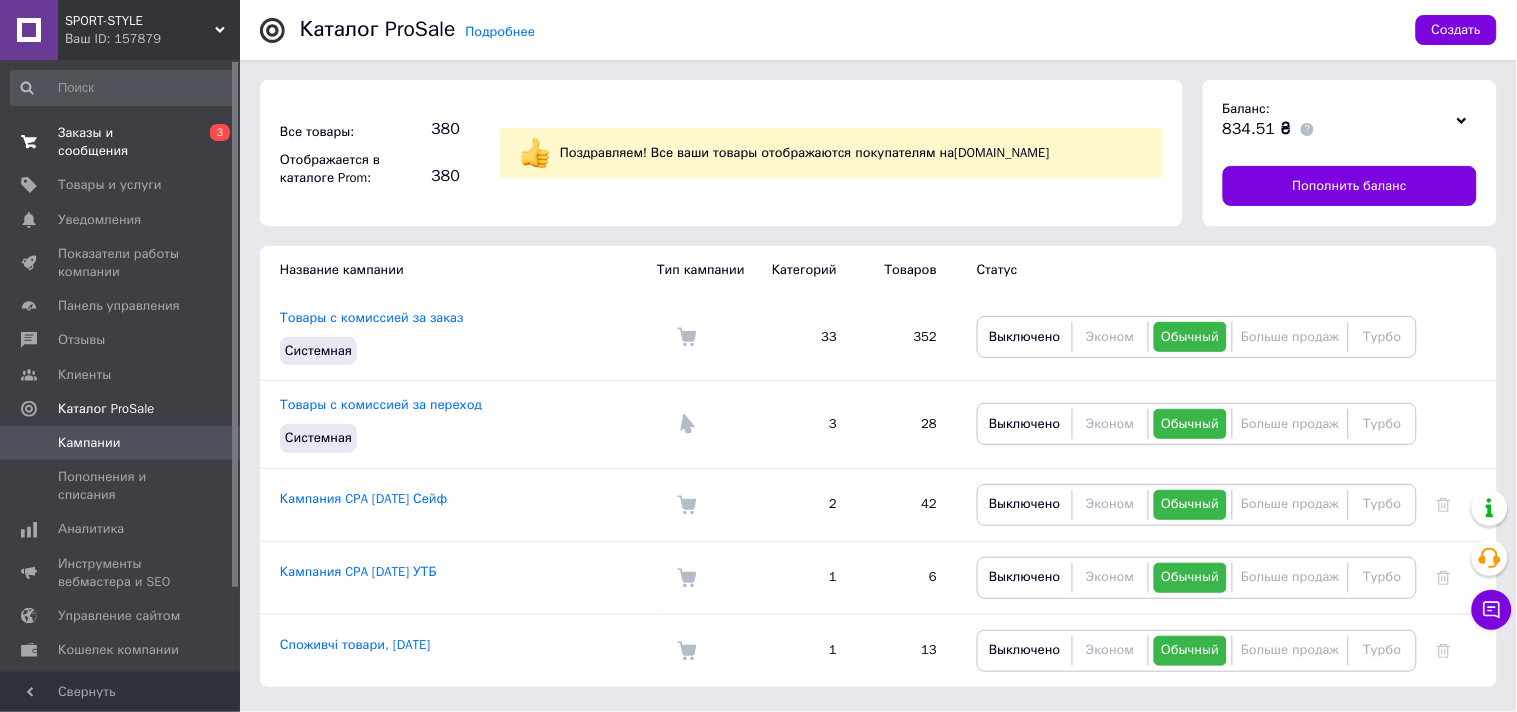 click on "Заказы и сообщения" at bounding box center [121, 142] 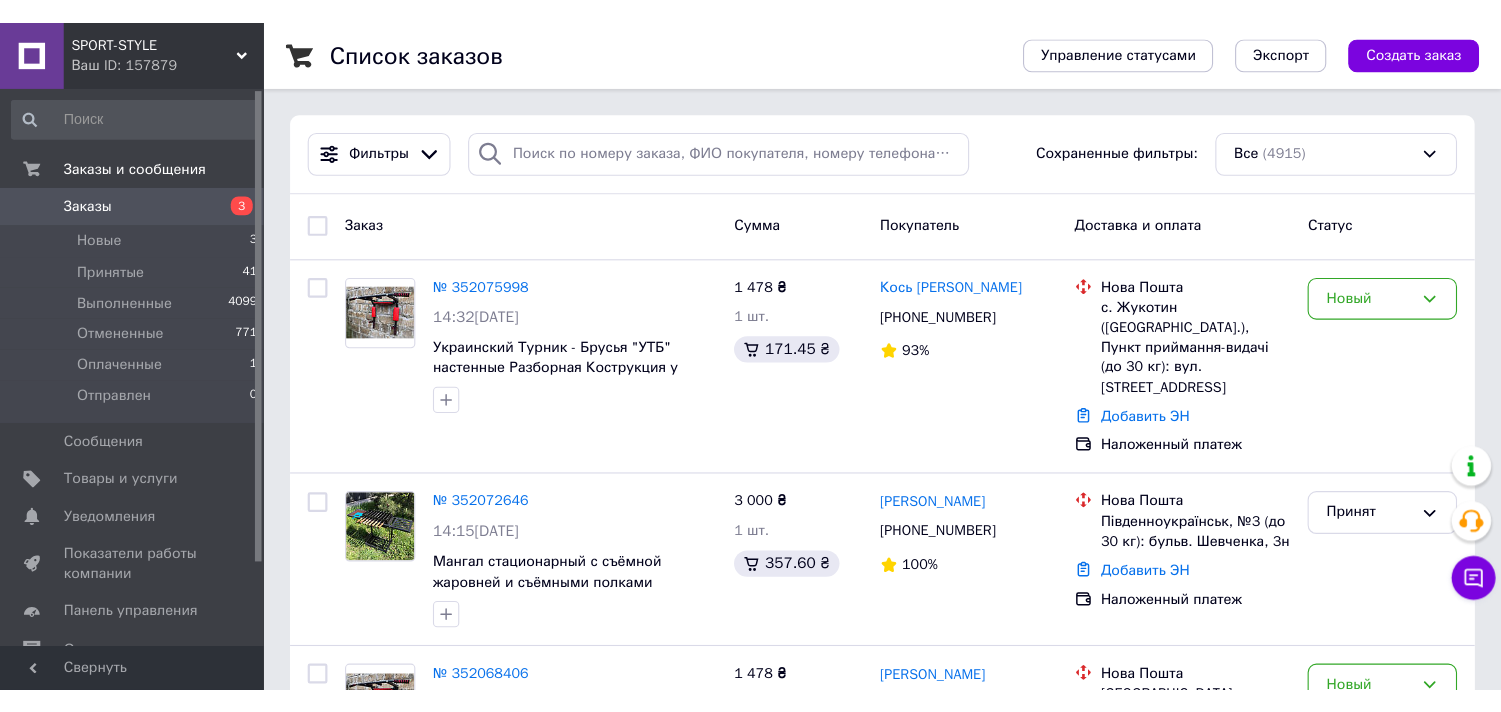 scroll, scrollTop: 0, scrollLeft: 0, axis: both 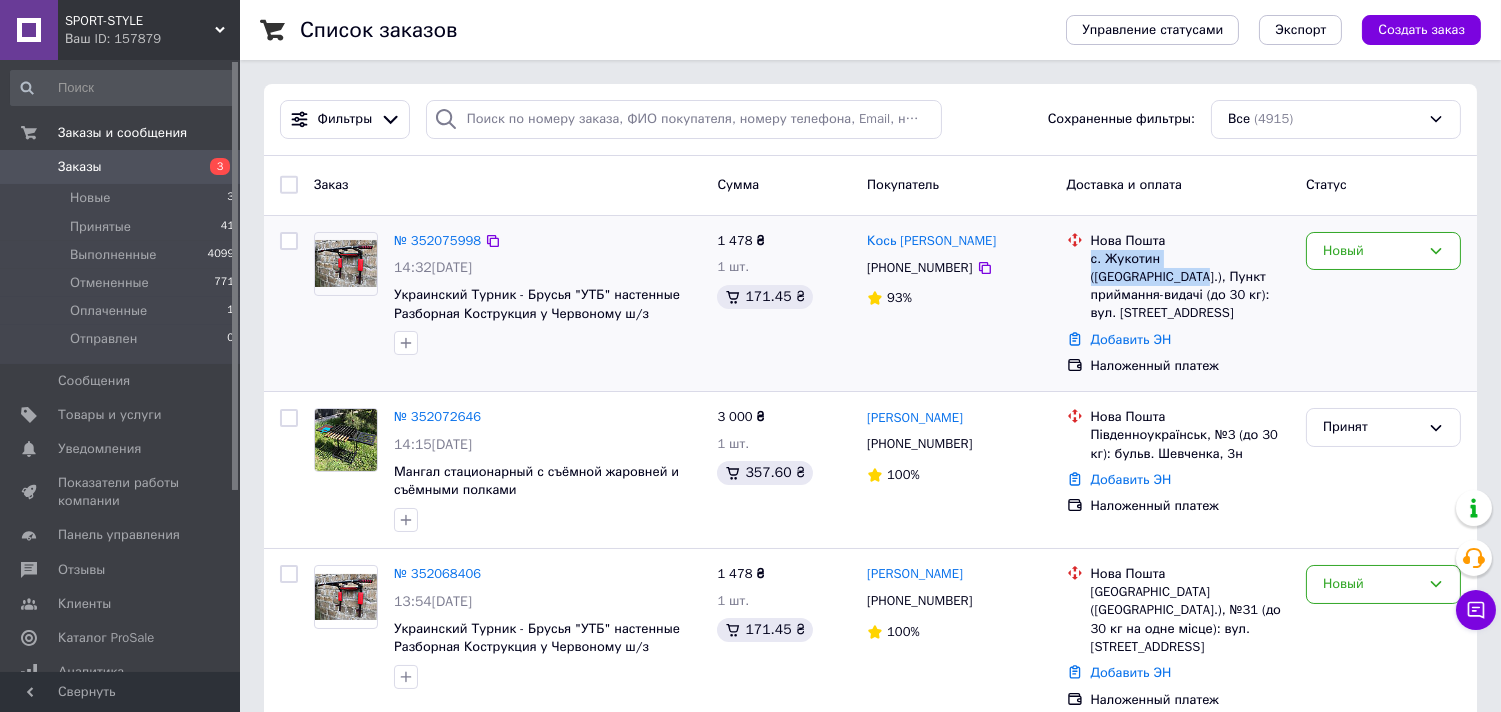drag, startPoint x: 1091, startPoint y: 262, endPoint x: 1255, endPoint y: 264, distance: 164.01219 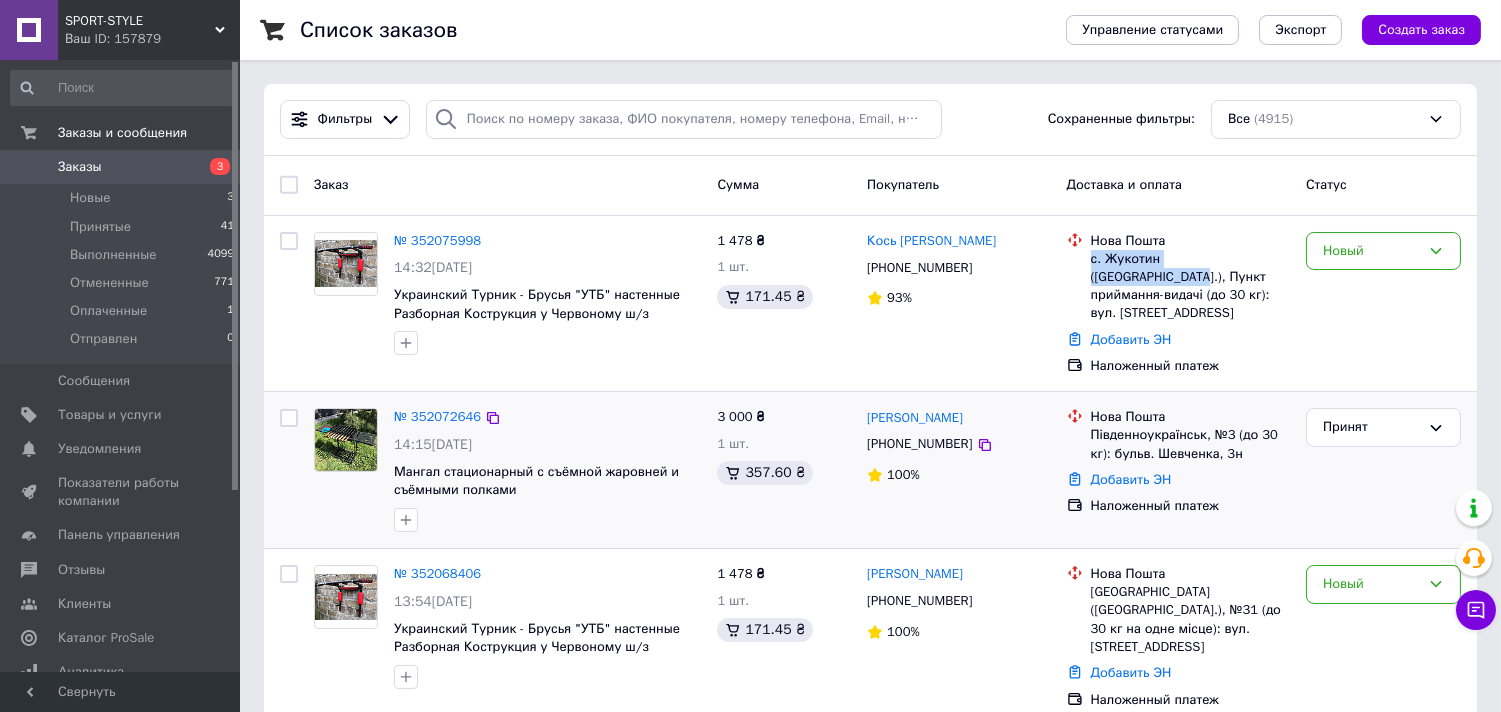 copy on "с. [GEOGRAPHIC_DATA] ([GEOGRAPHIC_DATA].)," 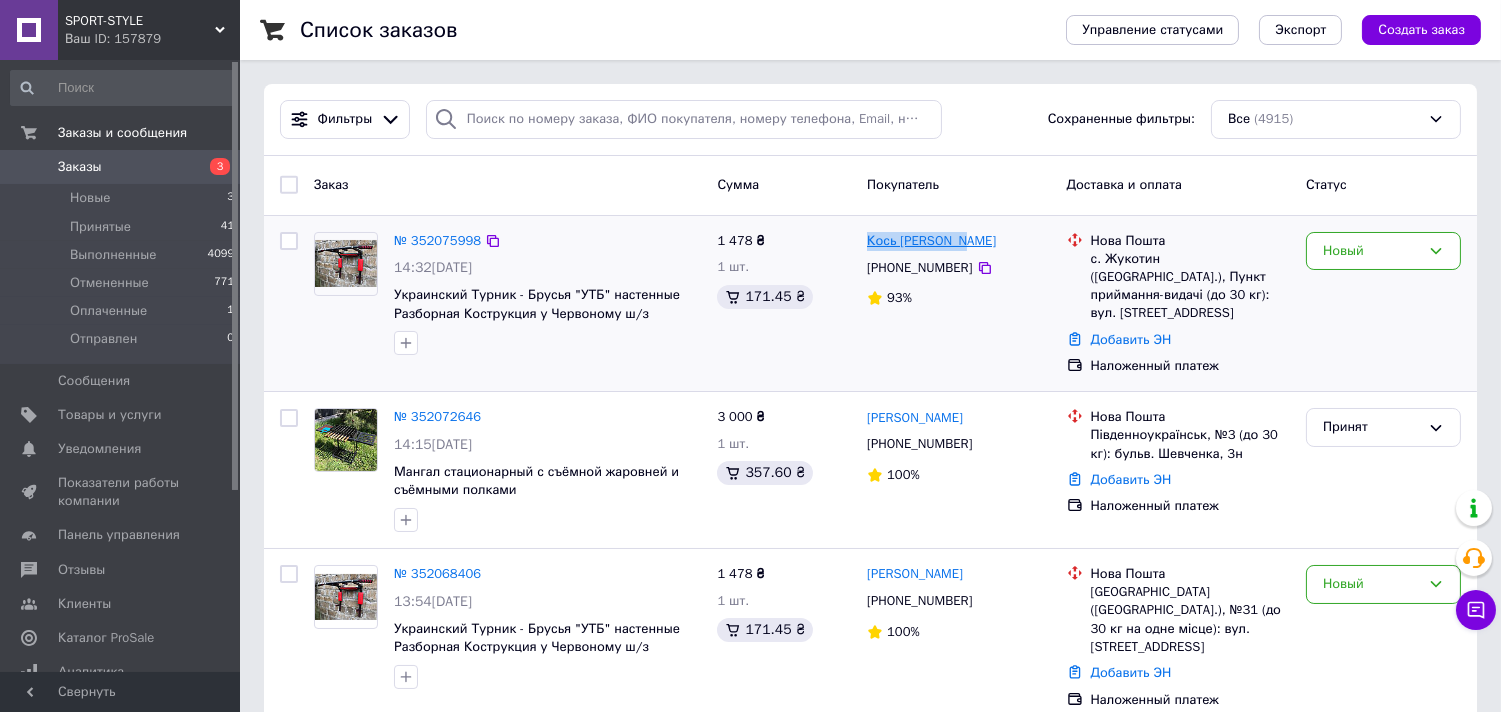 drag, startPoint x: 981, startPoint y: 235, endPoint x: 866, endPoint y: 235, distance: 115 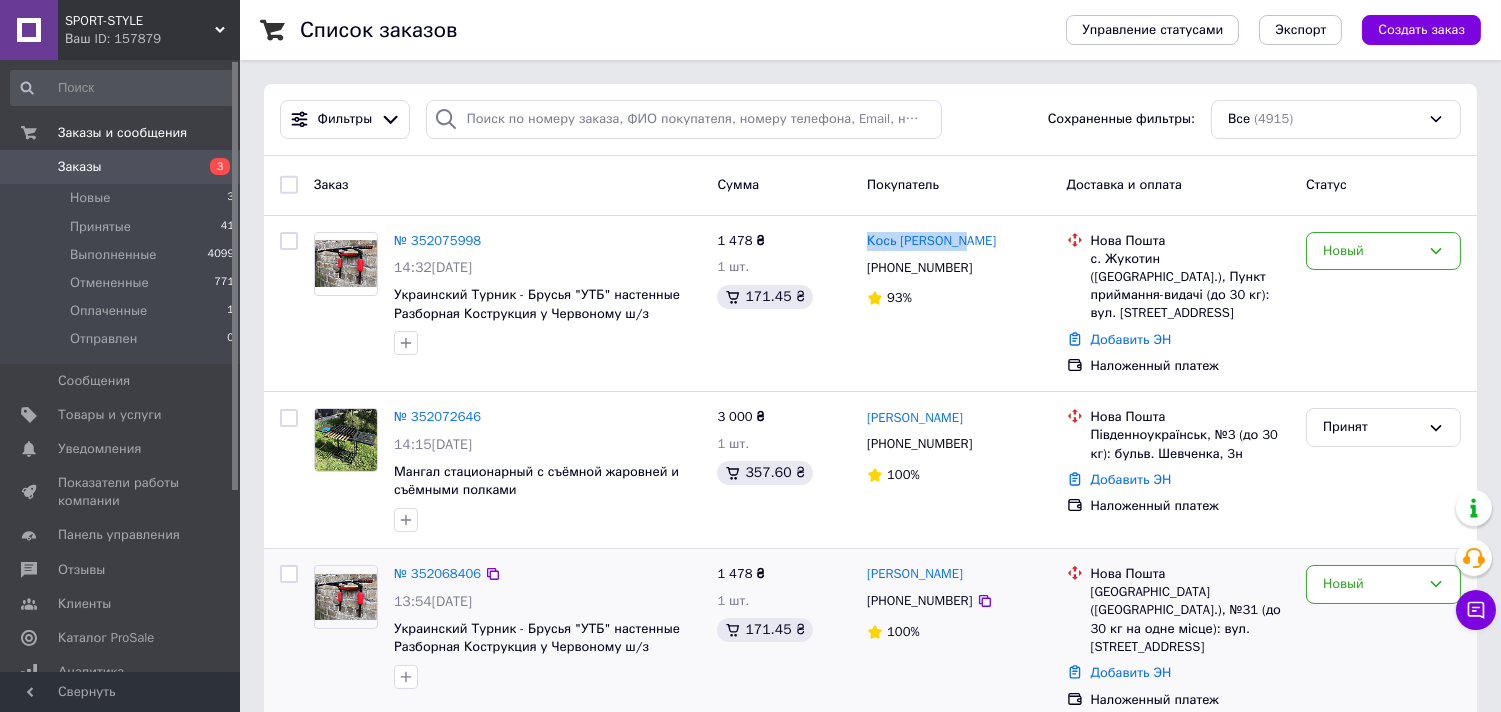 copy on "Кось [PERSON_NAME]" 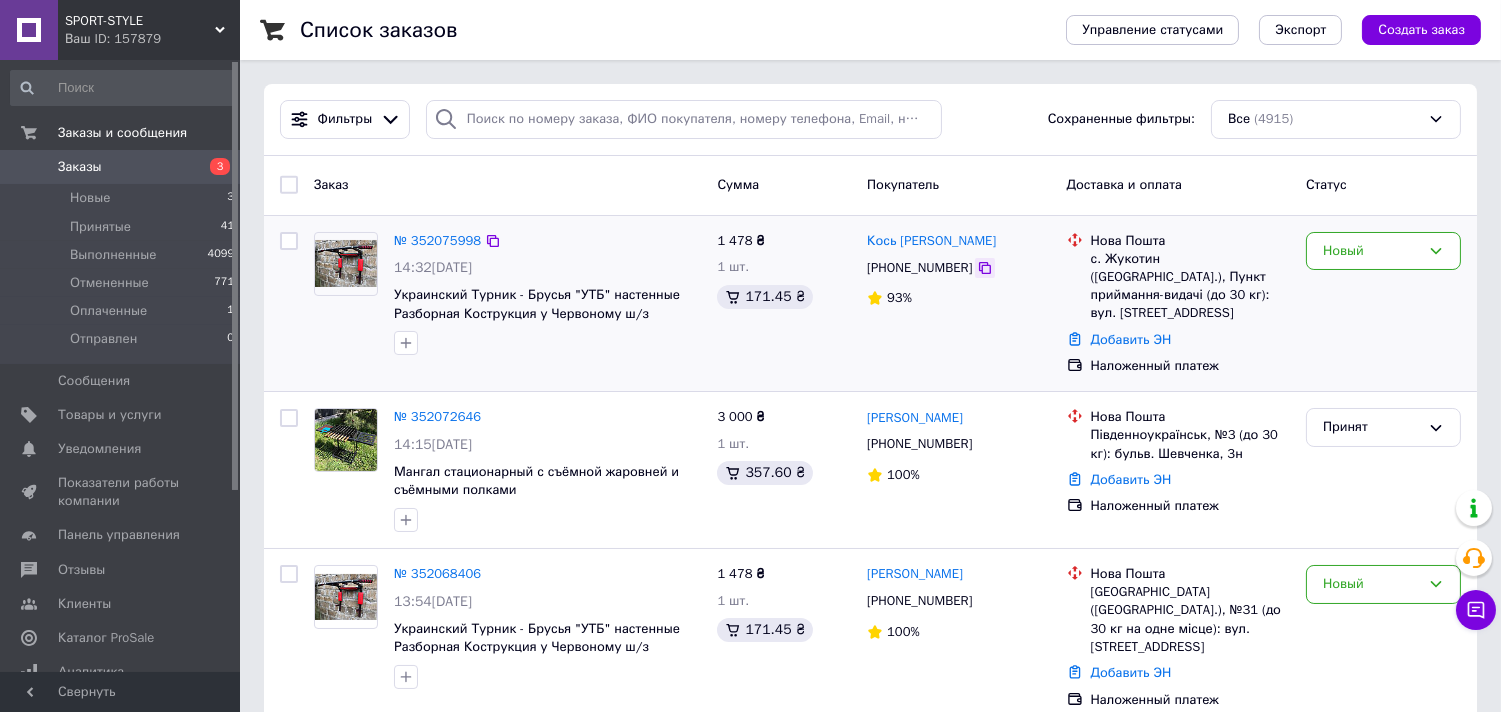 click 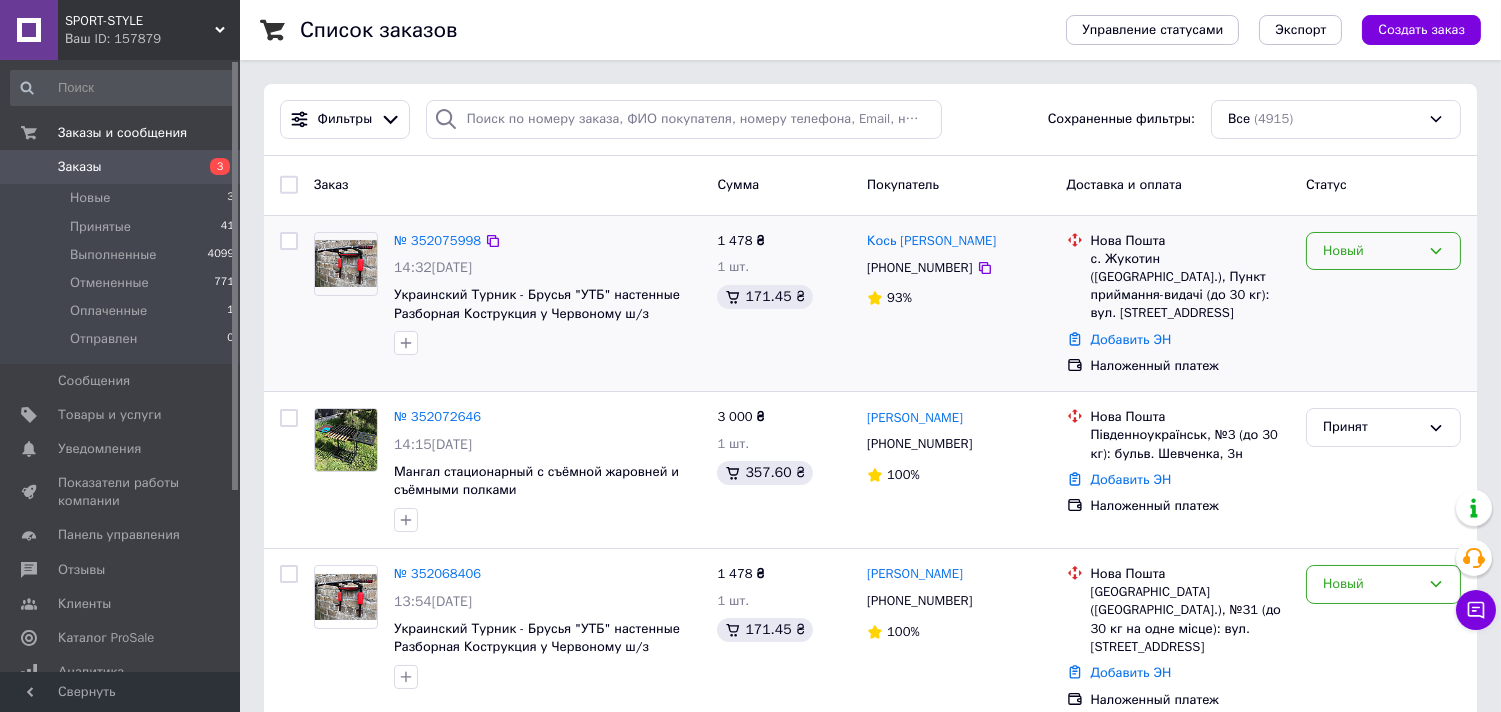 click on "Новый" at bounding box center [1371, 251] 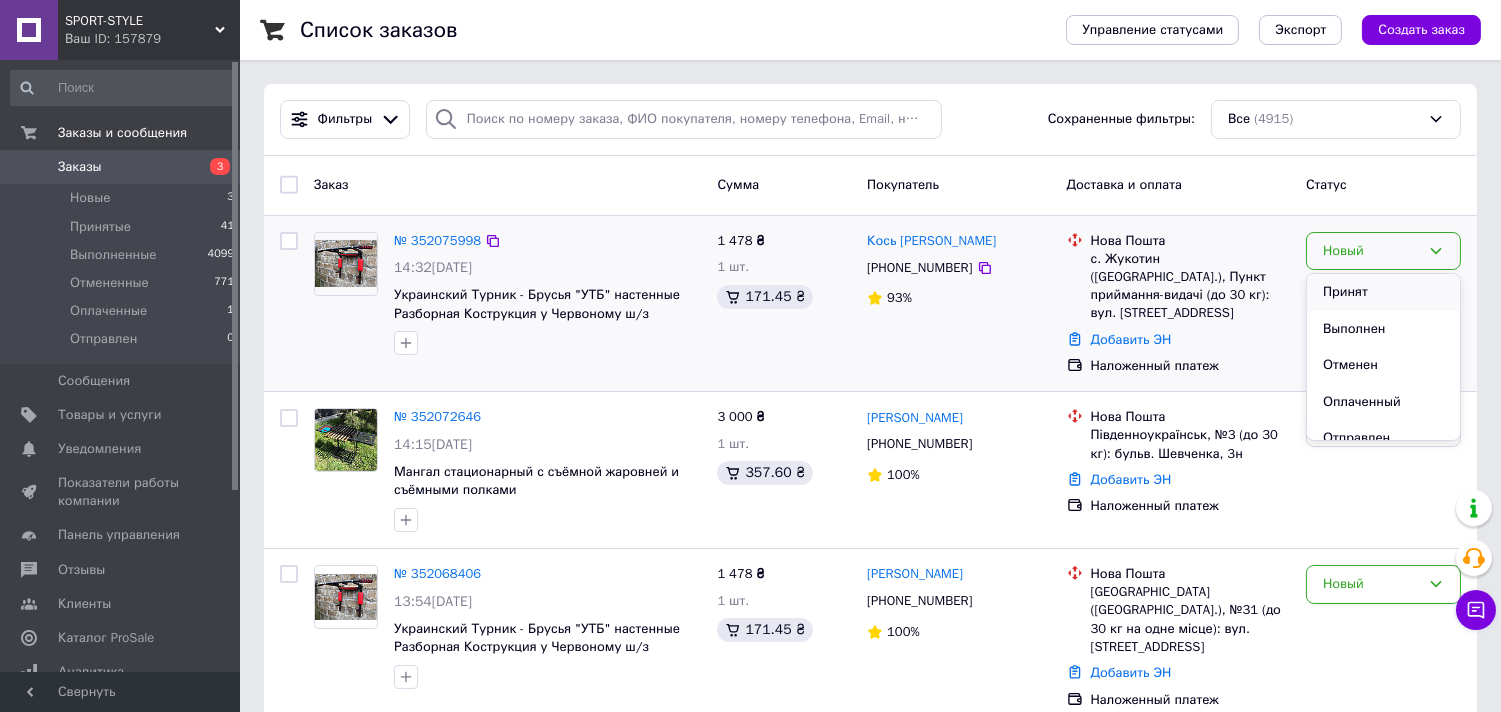 click on "Принят" at bounding box center [1383, 292] 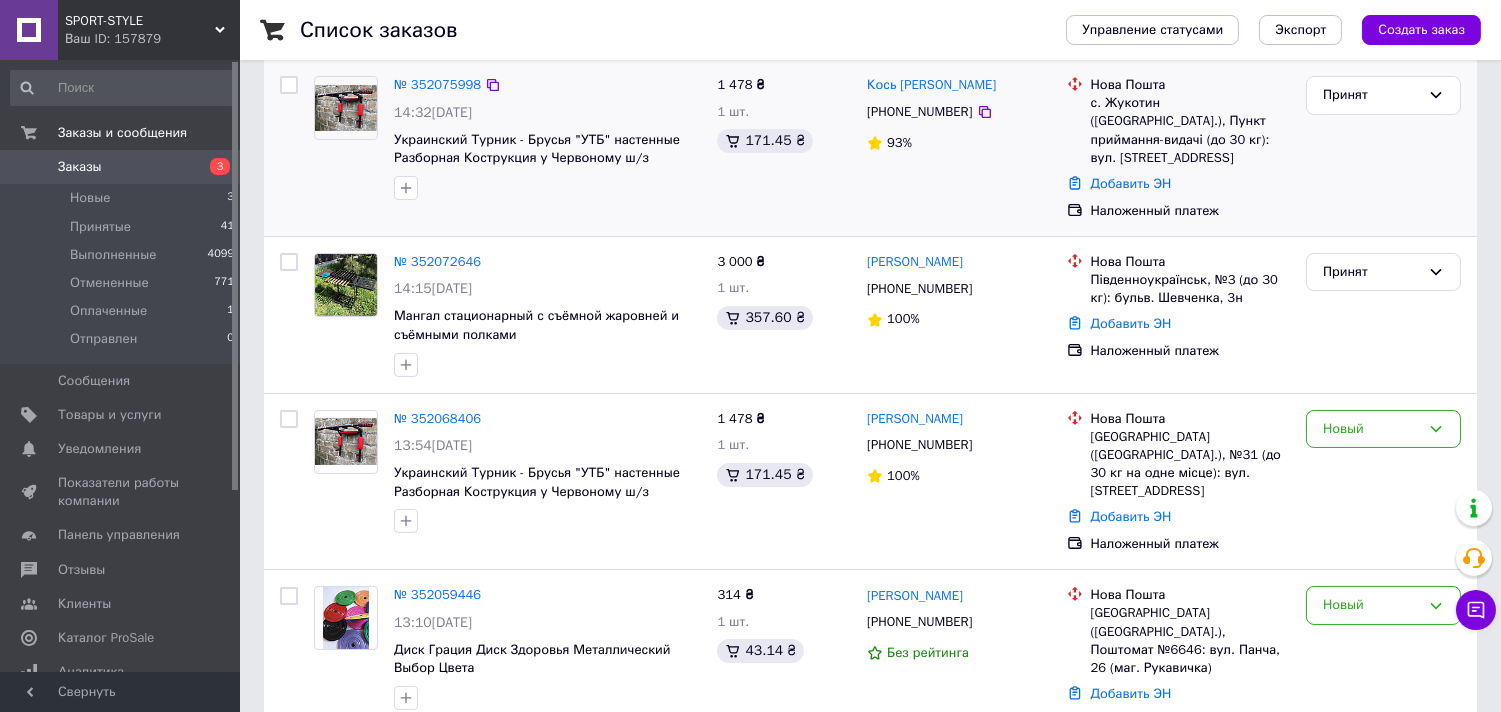 scroll, scrollTop: 333, scrollLeft: 0, axis: vertical 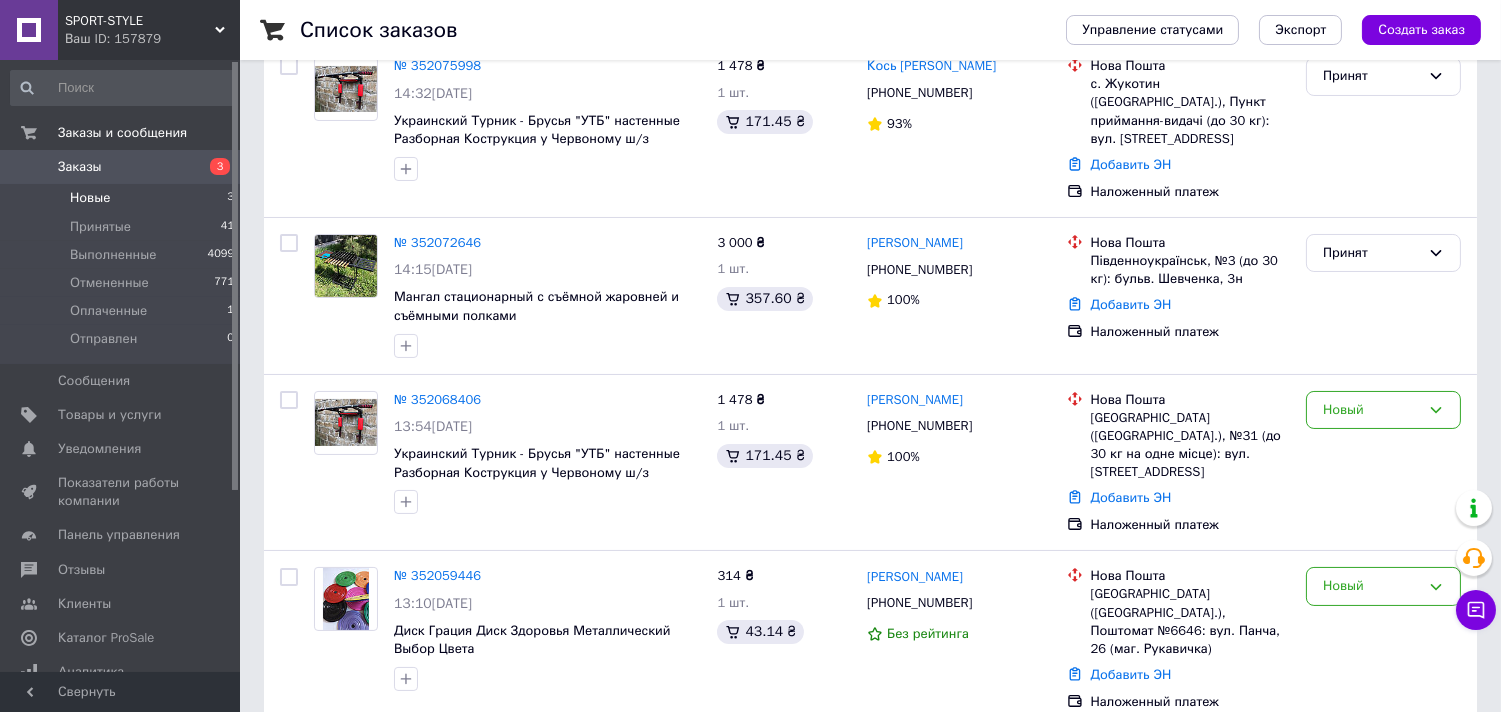 click on "Новые 3" at bounding box center [123, 198] 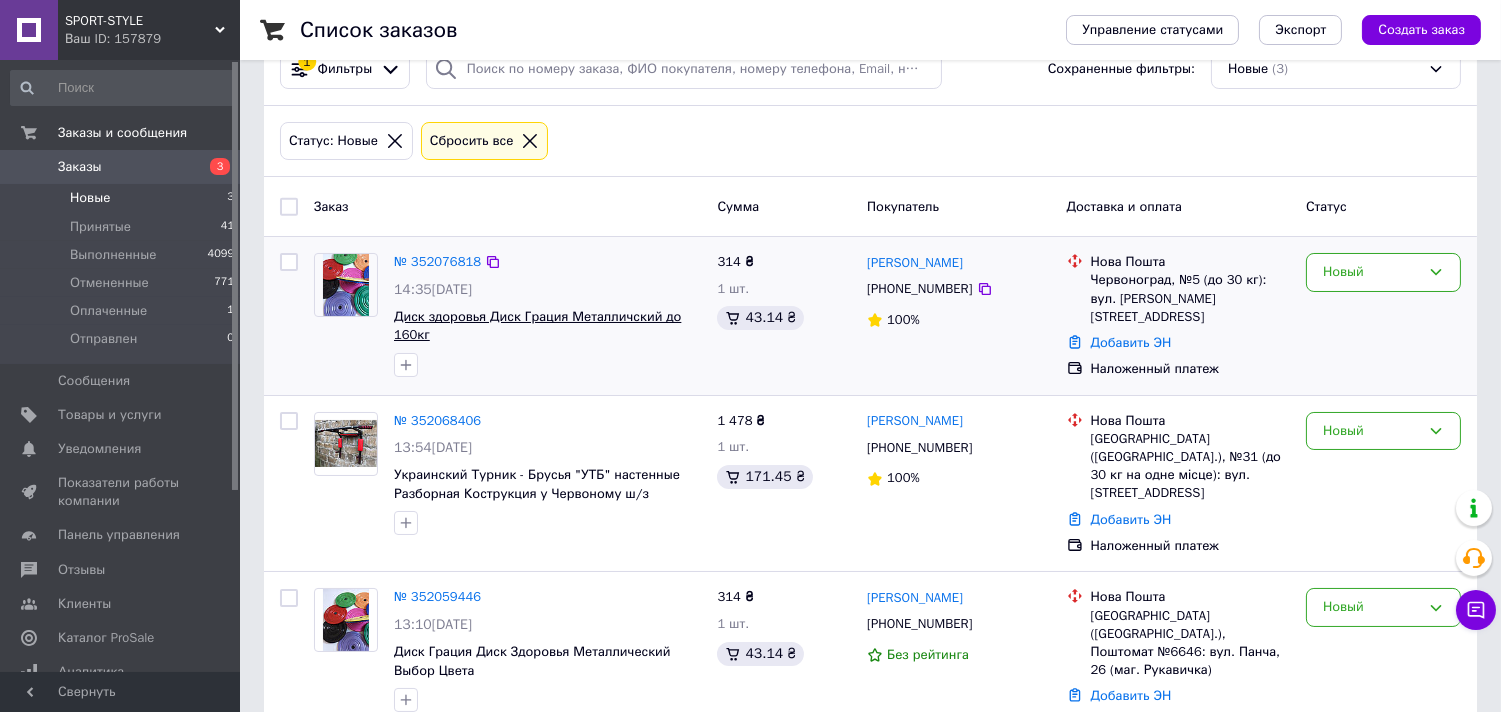 scroll, scrollTop: 72, scrollLeft: 0, axis: vertical 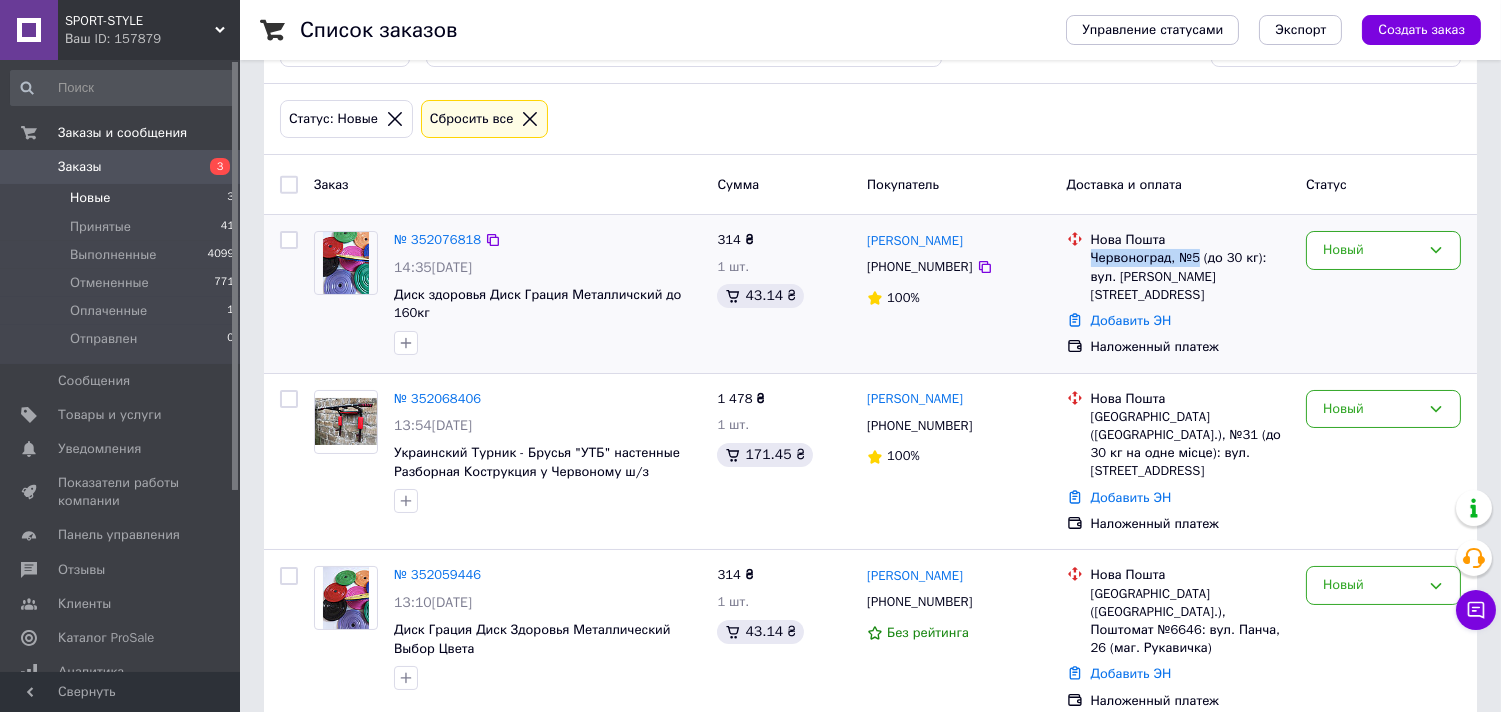 drag, startPoint x: 1093, startPoint y: 255, endPoint x: 1197, endPoint y: 256, distance: 104.00481 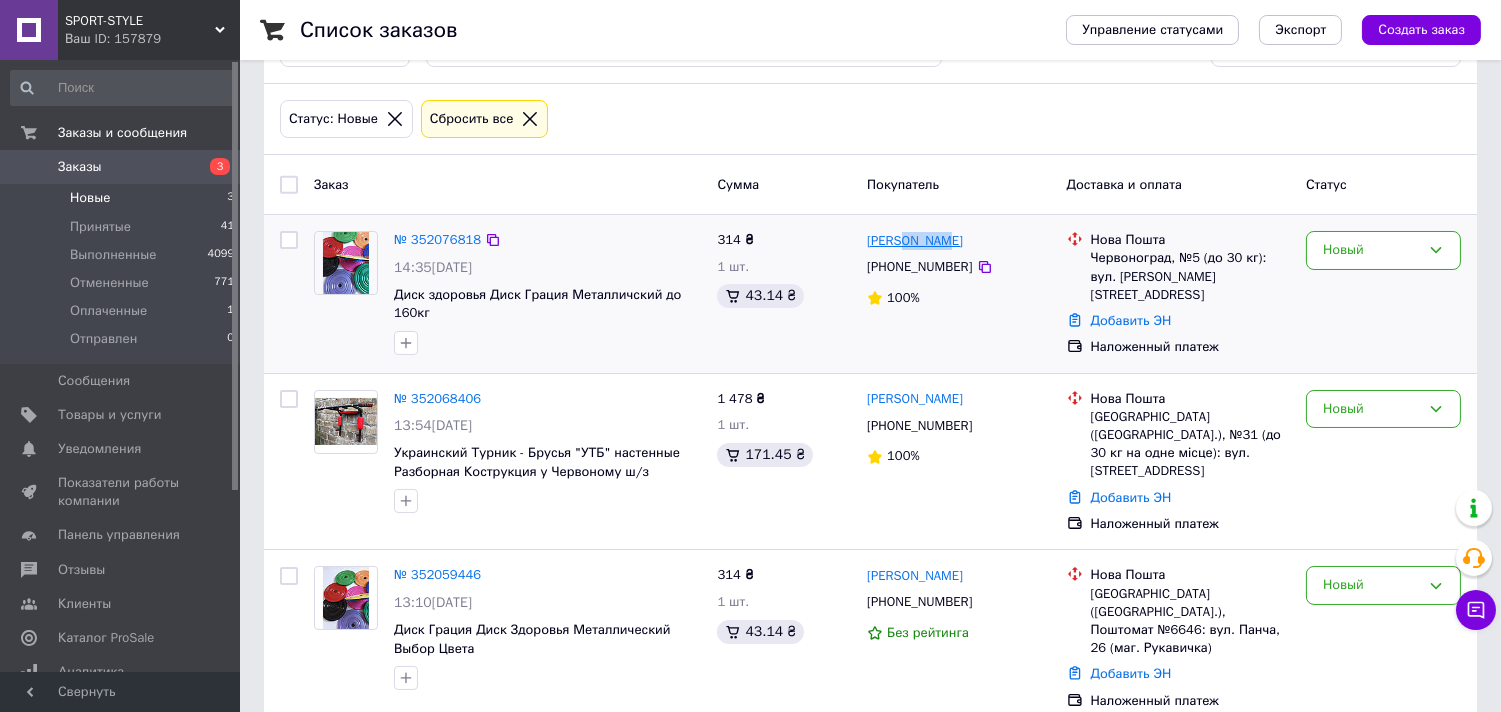 drag, startPoint x: 923, startPoint y: 237, endPoint x: 901, endPoint y: 243, distance: 22.803509 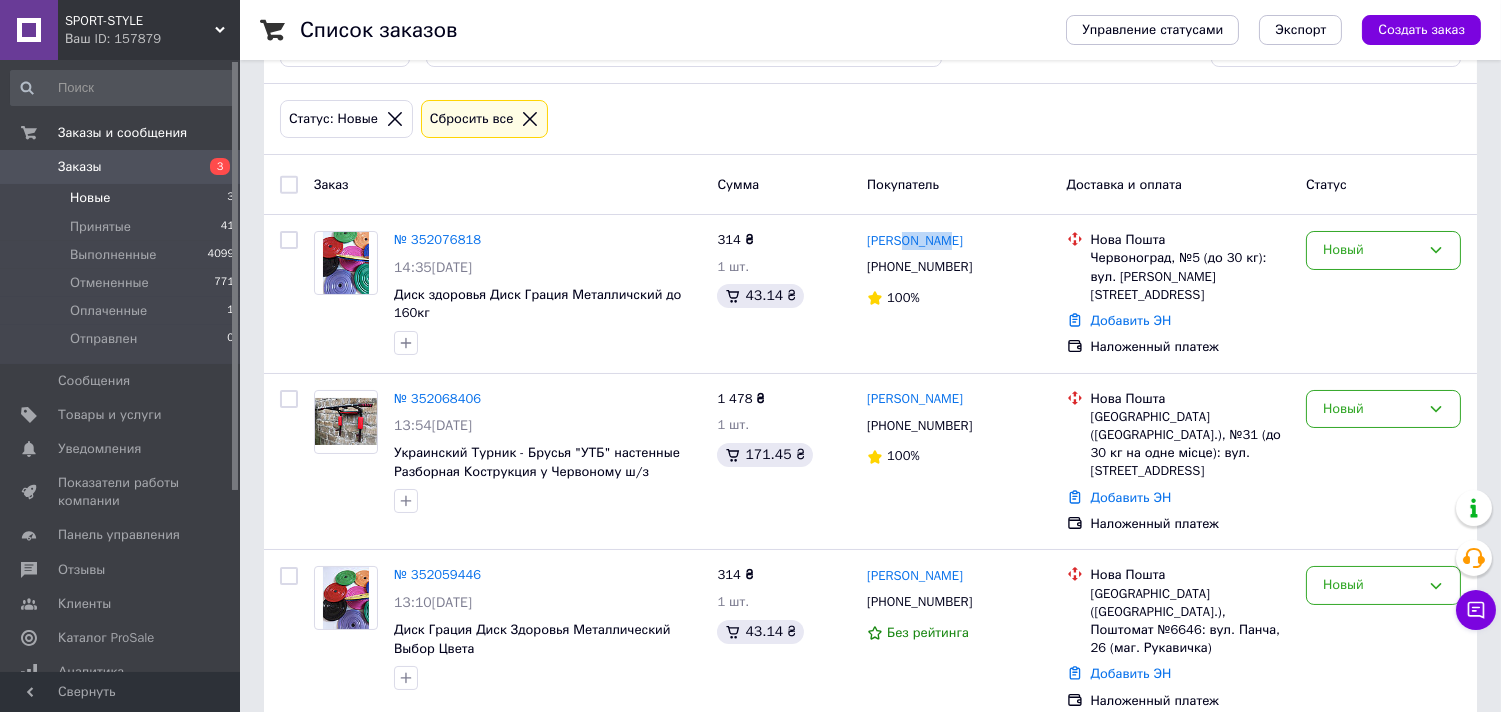 copy on "[PERSON_NAME]" 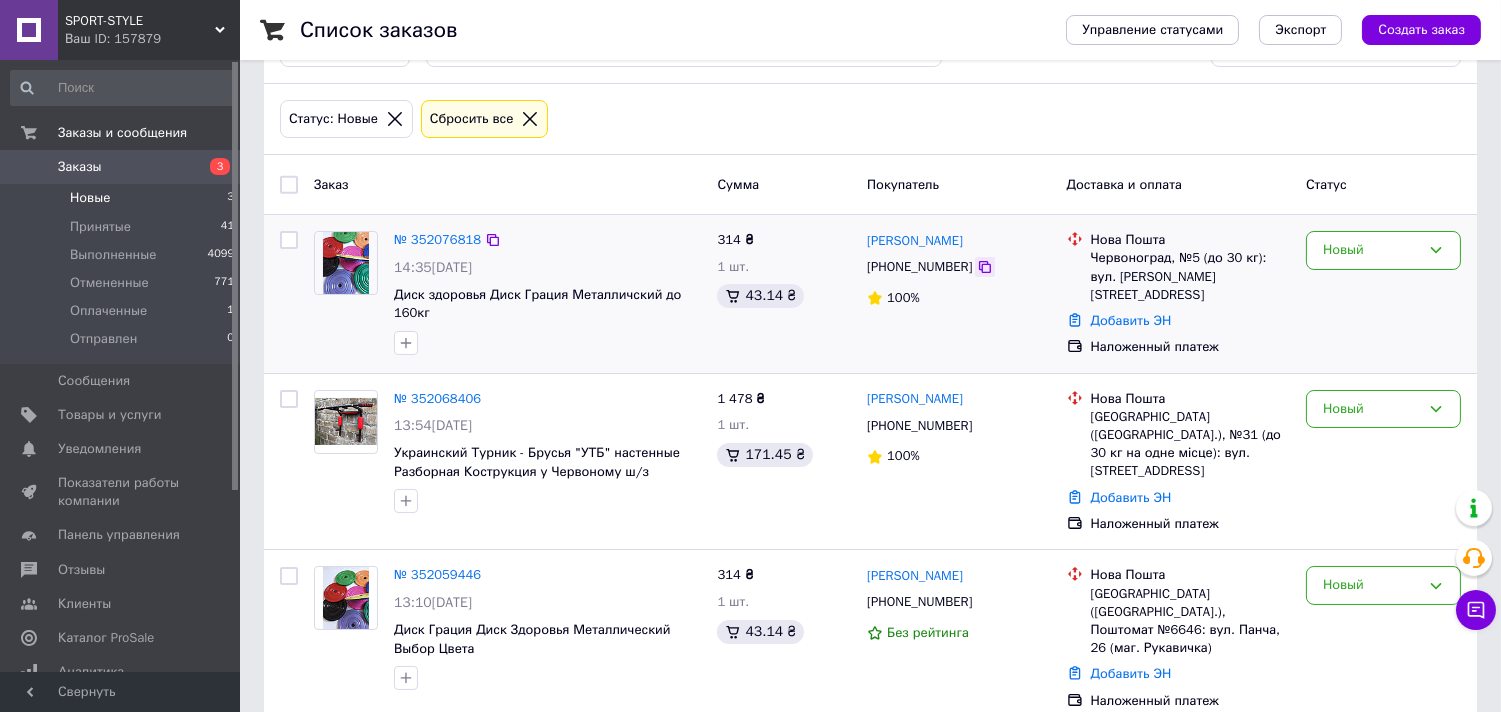 click 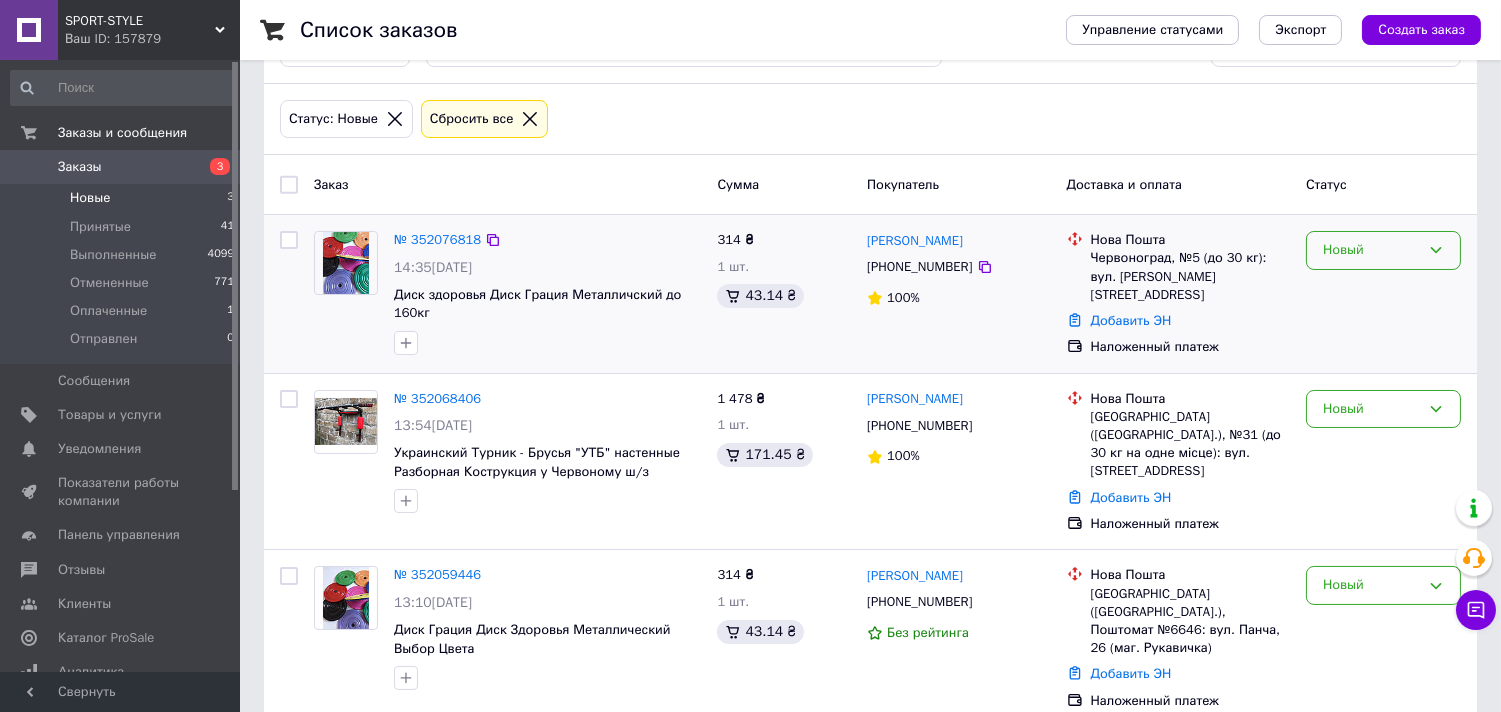 click on "Новый" at bounding box center (1371, 250) 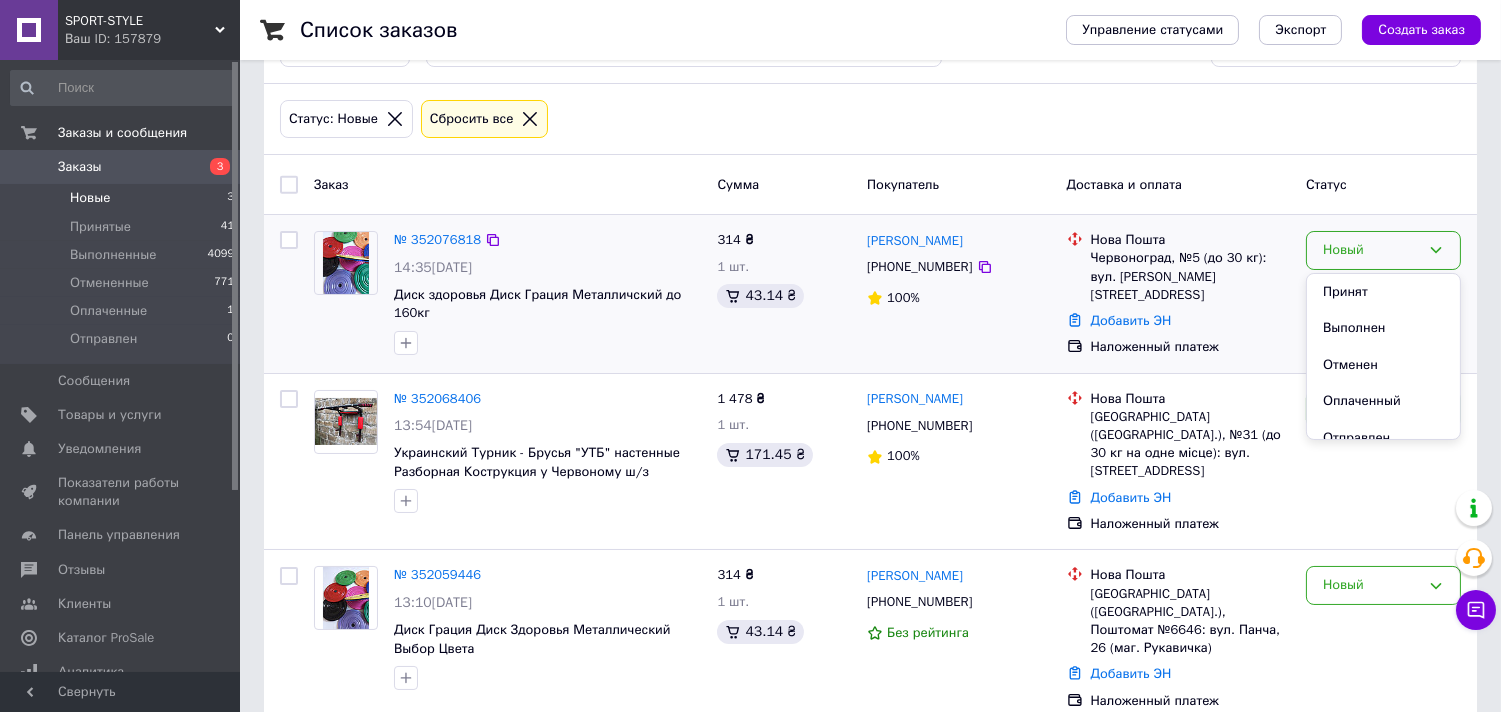 click on "Новый Принят Выполнен Отменен Оплаченный Отправлен" at bounding box center [1383, 294] 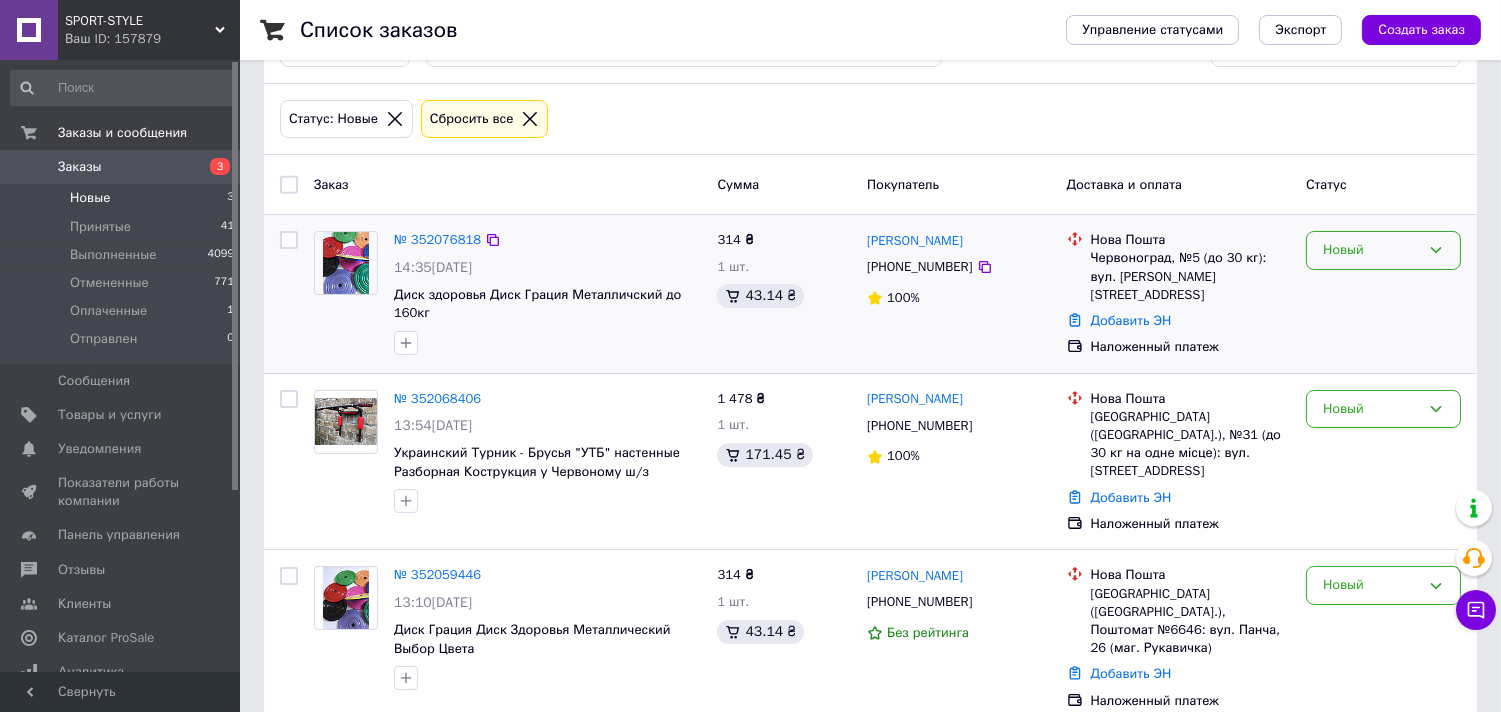 click on "Новый" at bounding box center [1371, 250] 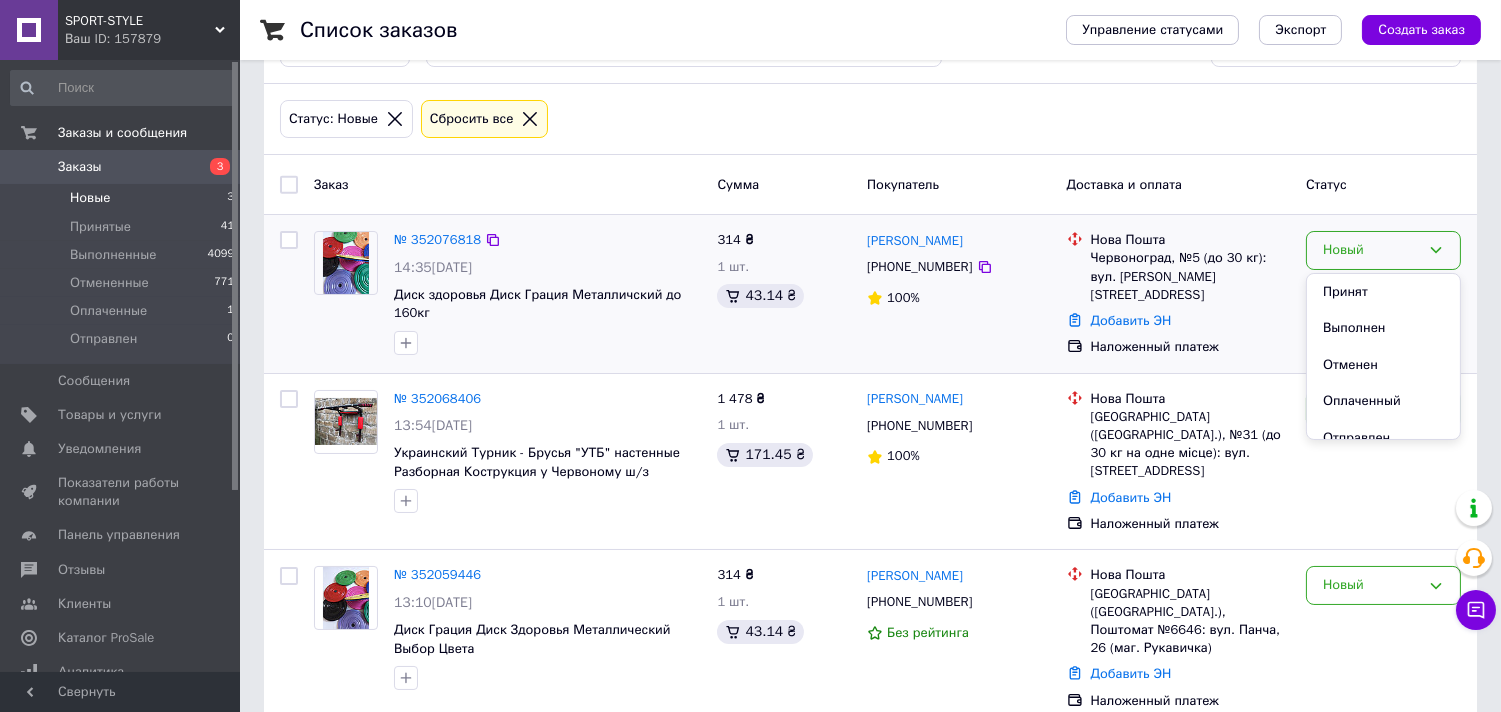 click on "Принят" at bounding box center (1383, 292) 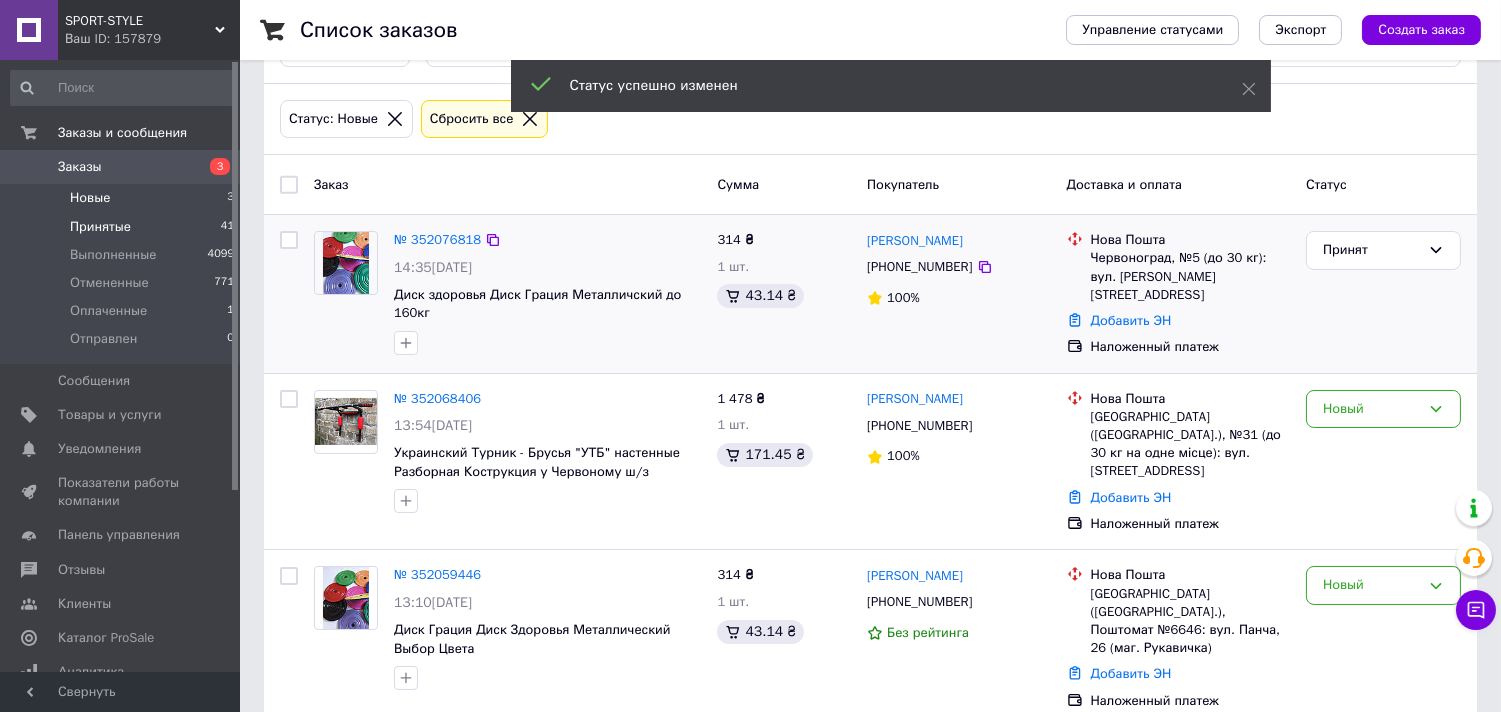 click on "Принятые" at bounding box center [100, 227] 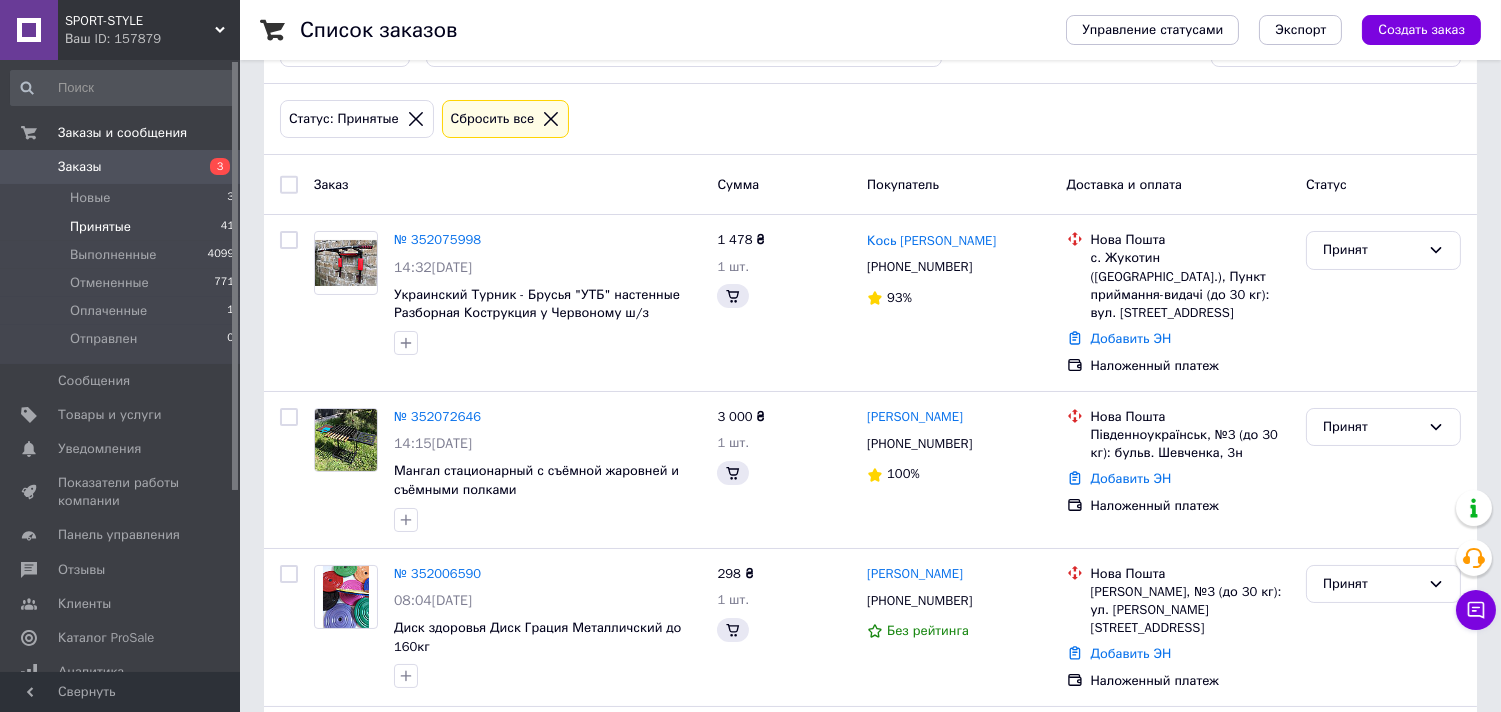 scroll, scrollTop: 0, scrollLeft: 0, axis: both 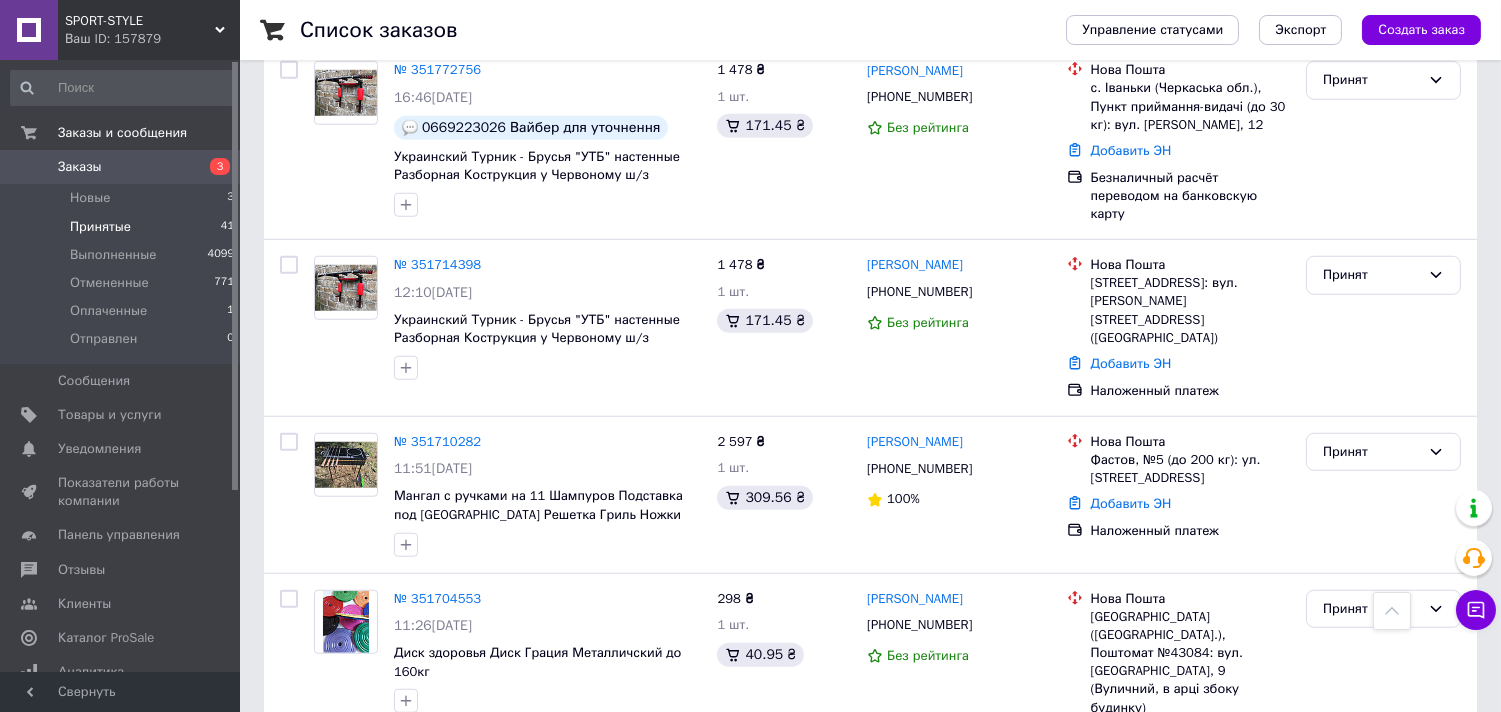 click on "3" at bounding box center (371, 831) 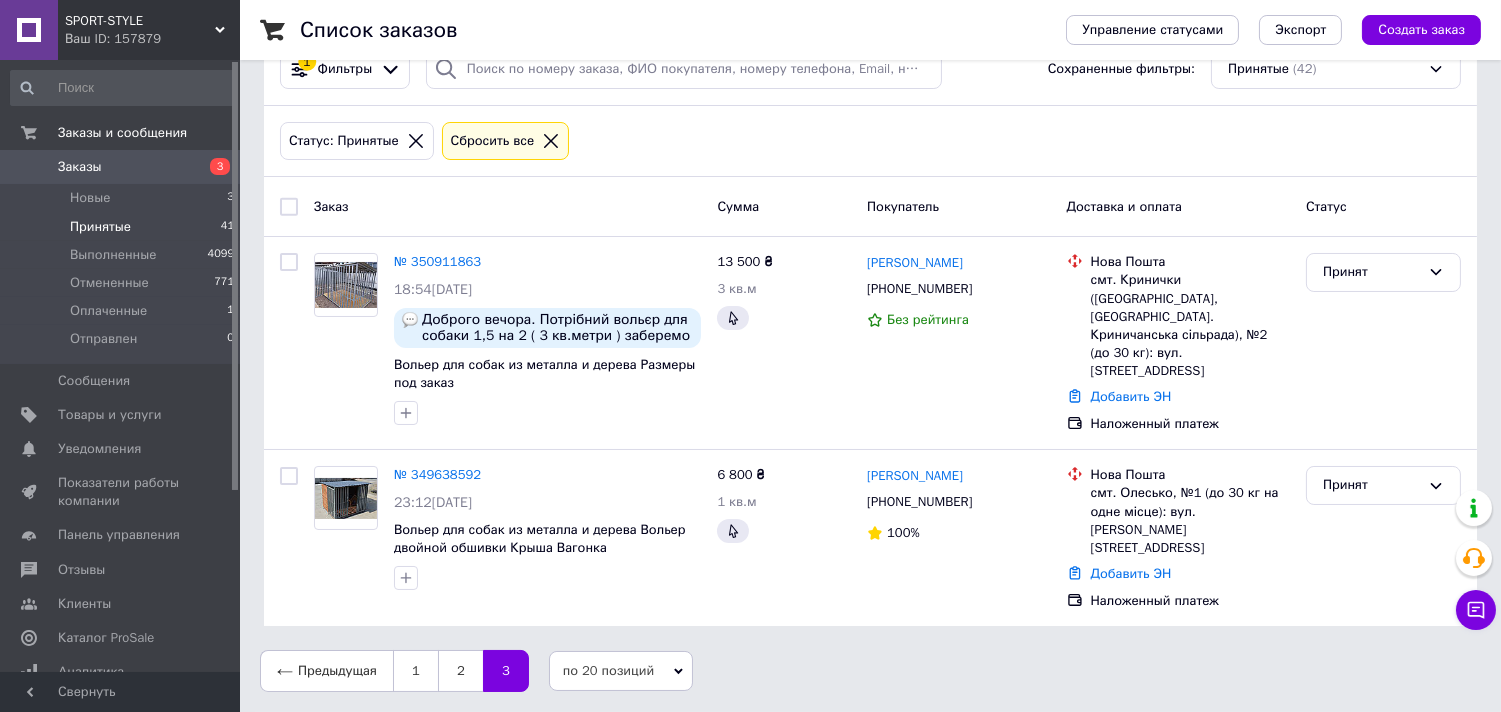 scroll, scrollTop: 0, scrollLeft: 0, axis: both 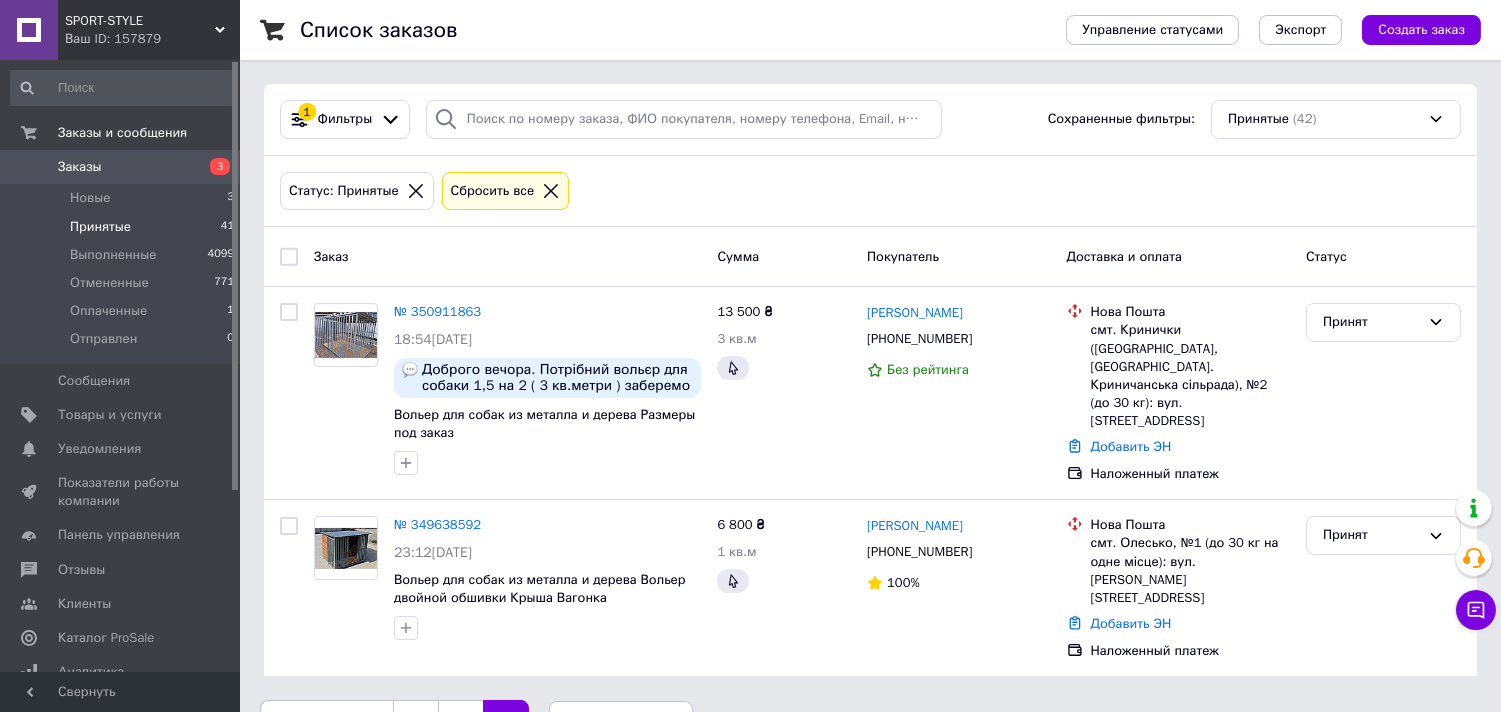click on "2" at bounding box center (460, 721) 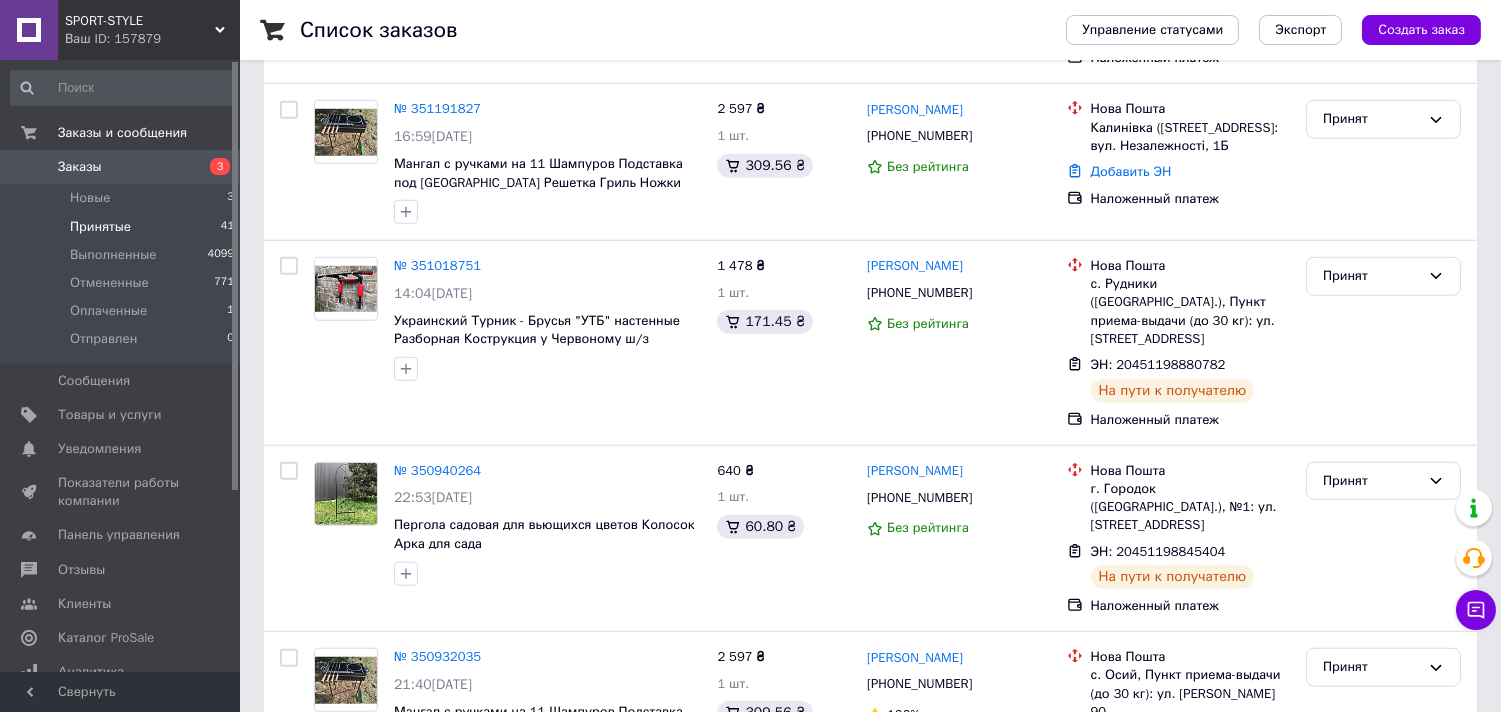 scroll, scrollTop: 2982, scrollLeft: 0, axis: vertical 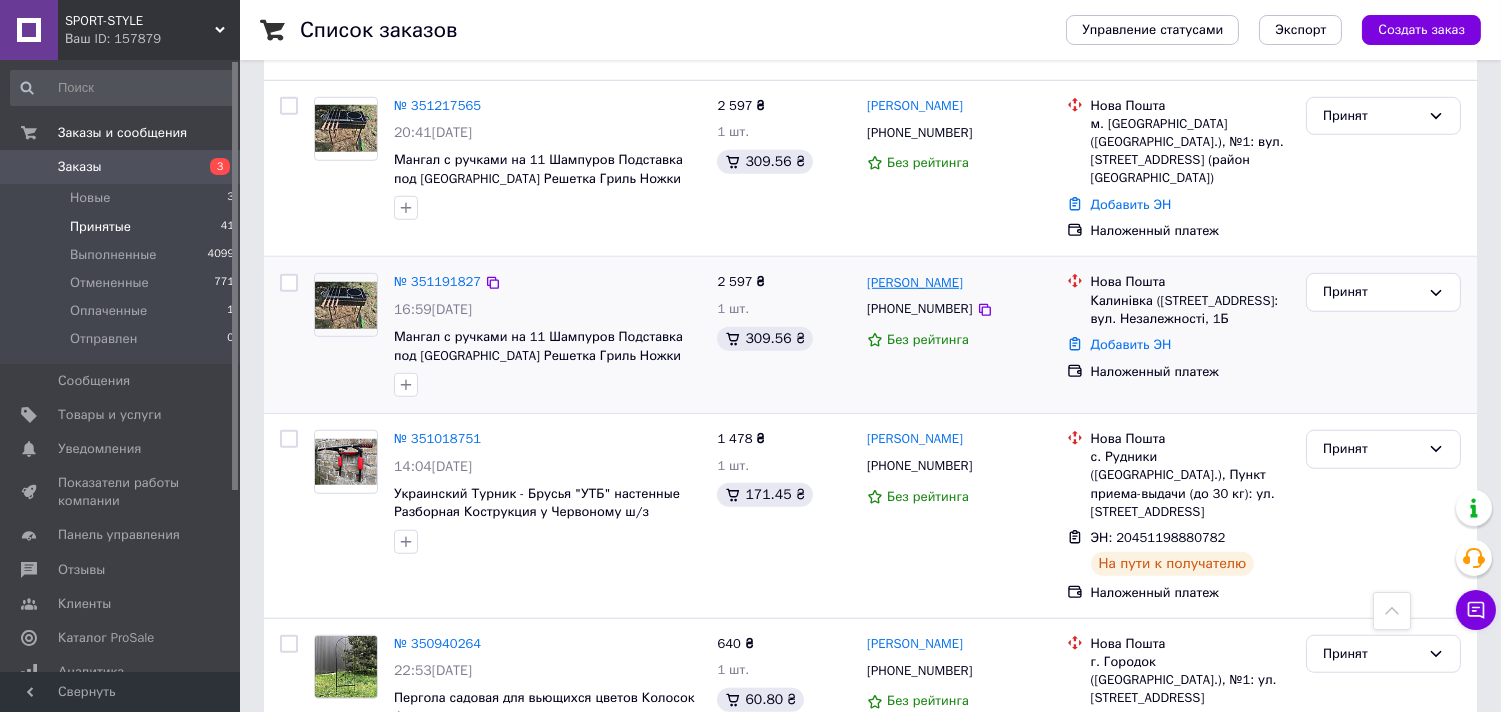 drag, startPoint x: 970, startPoint y: 186, endPoint x: 908, endPoint y: 190, distance: 62.1289 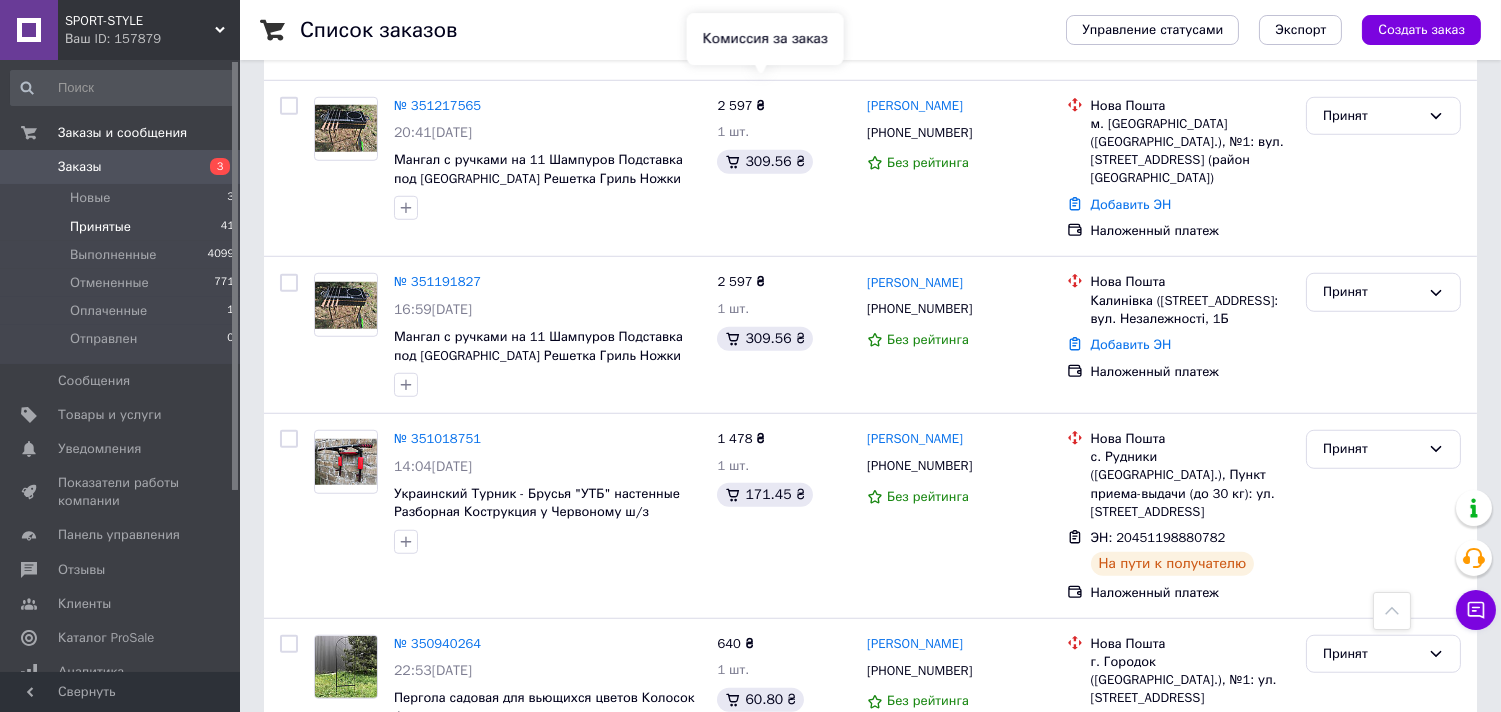 copy on "[PERSON_NAME]" 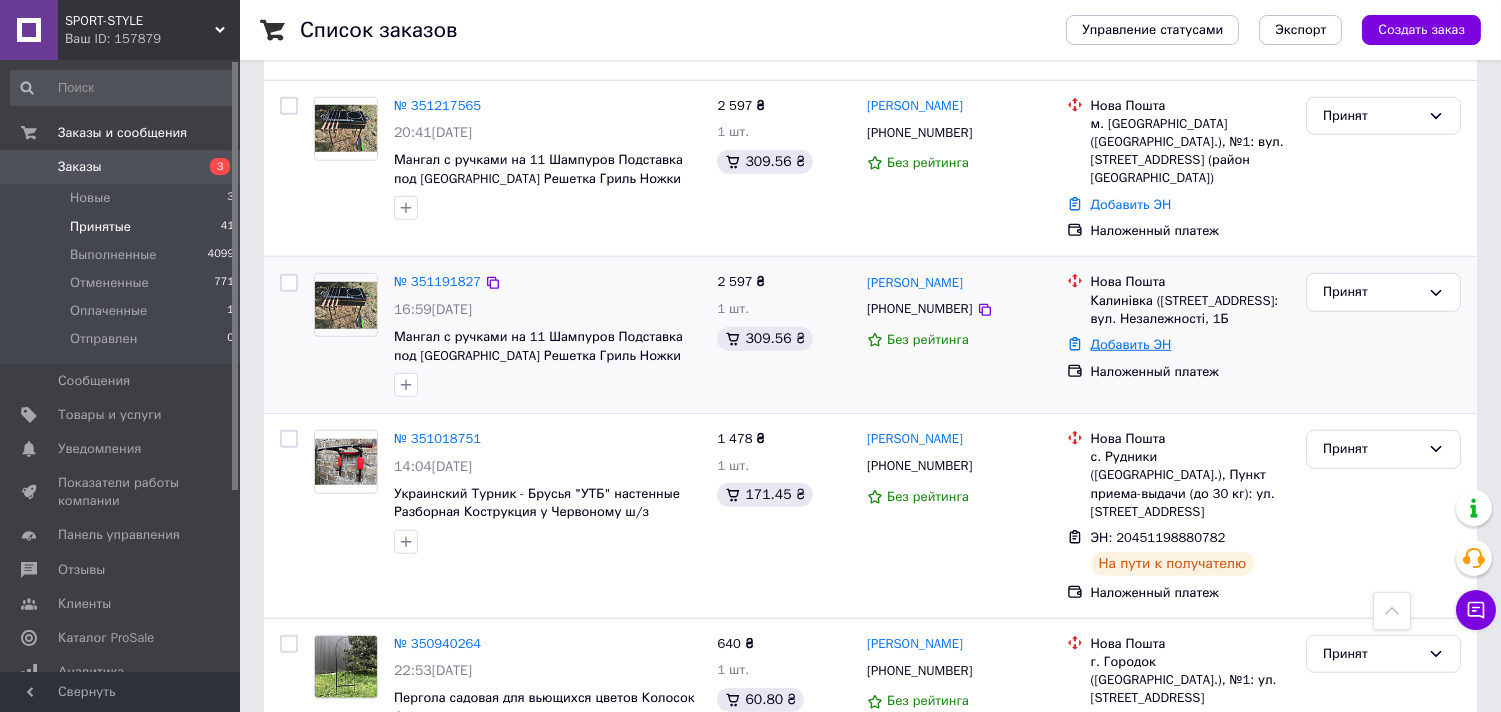 click on "Добавить ЭН" at bounding box center [1131, 344] 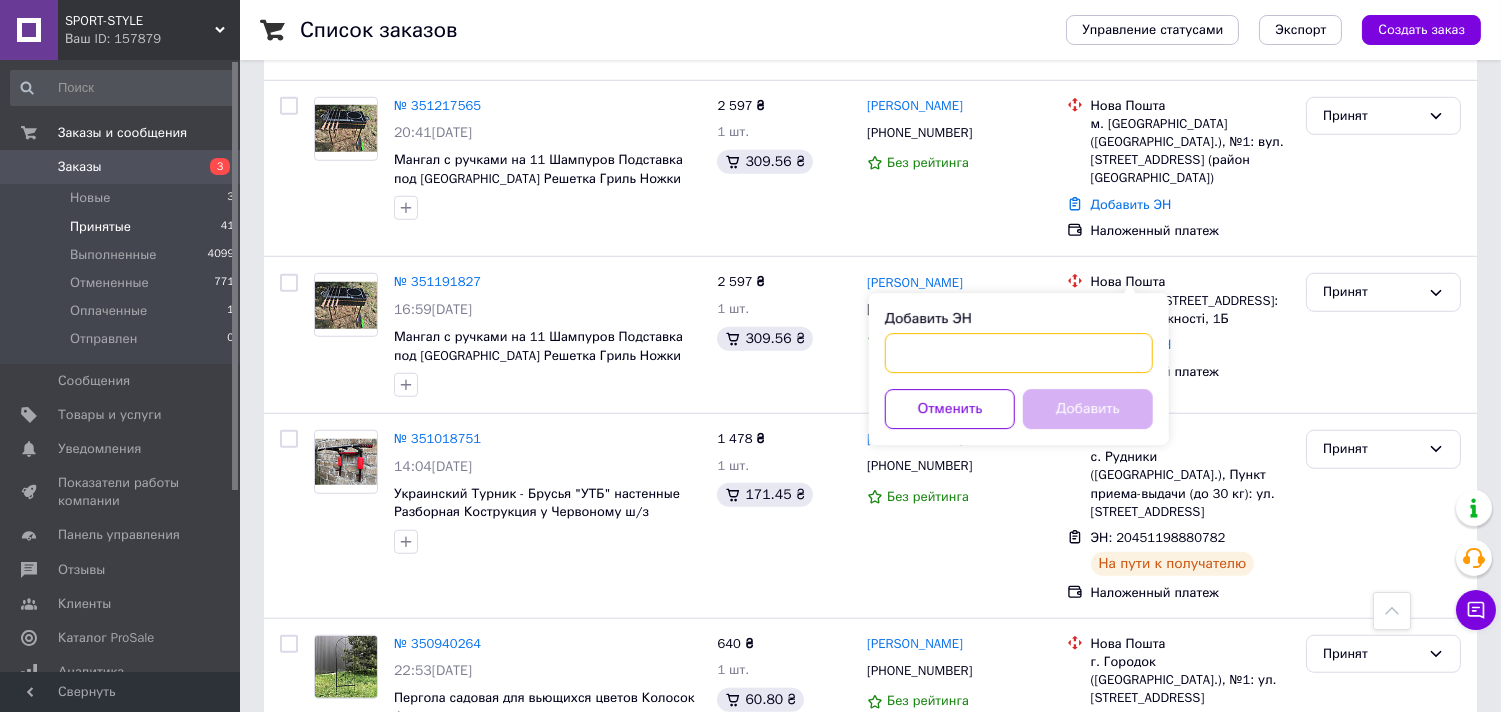 click on "Добавить ЭН" at bounding box center [1019, 353] 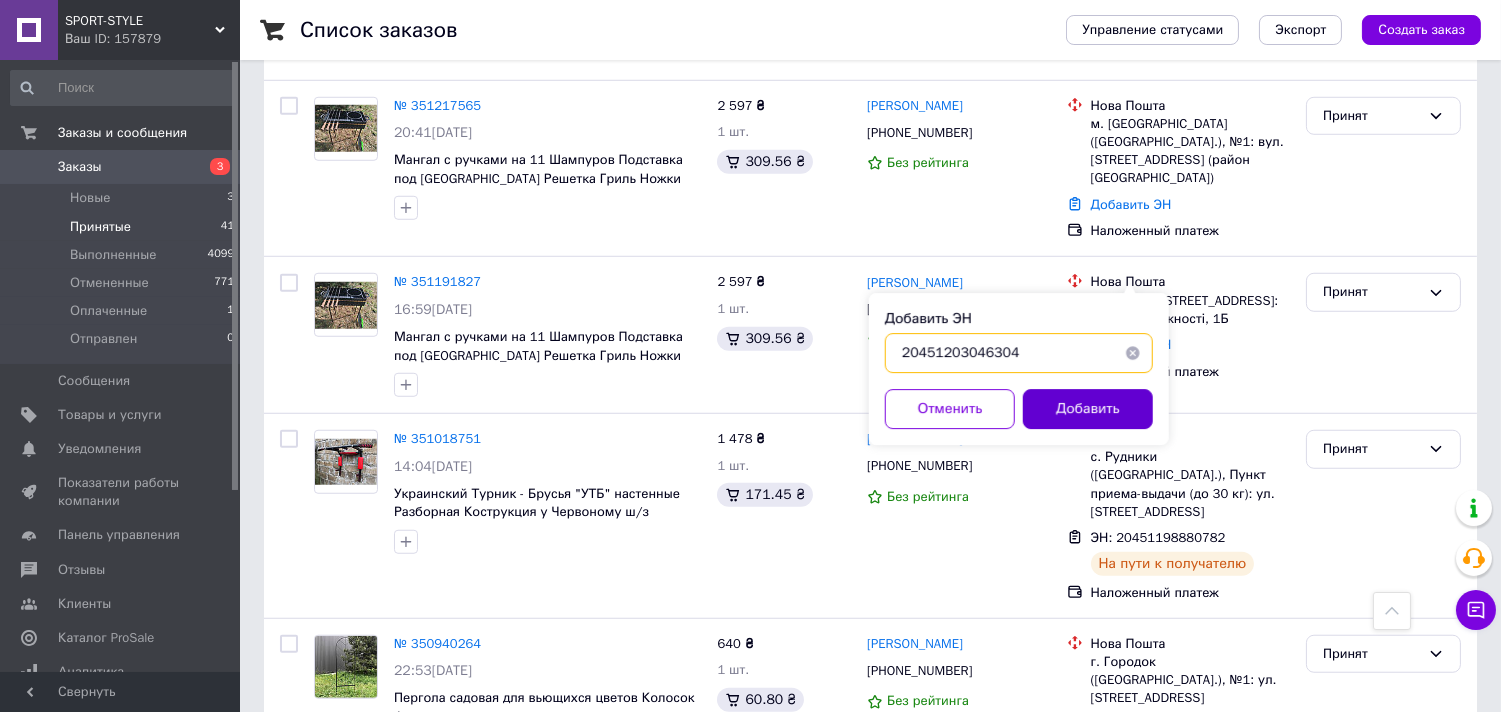 type on "20451203046304" 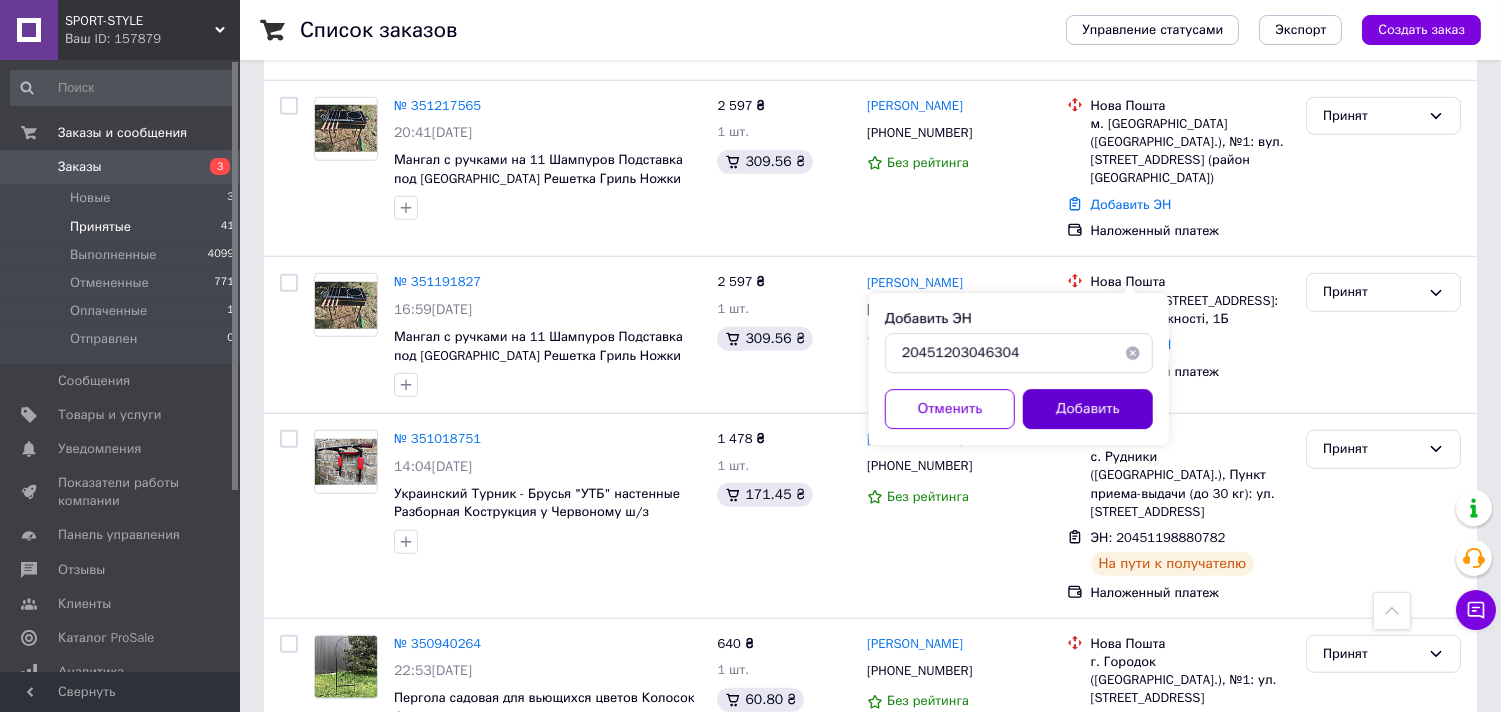 click on "Добавить" at bounding box center (1088, 409) 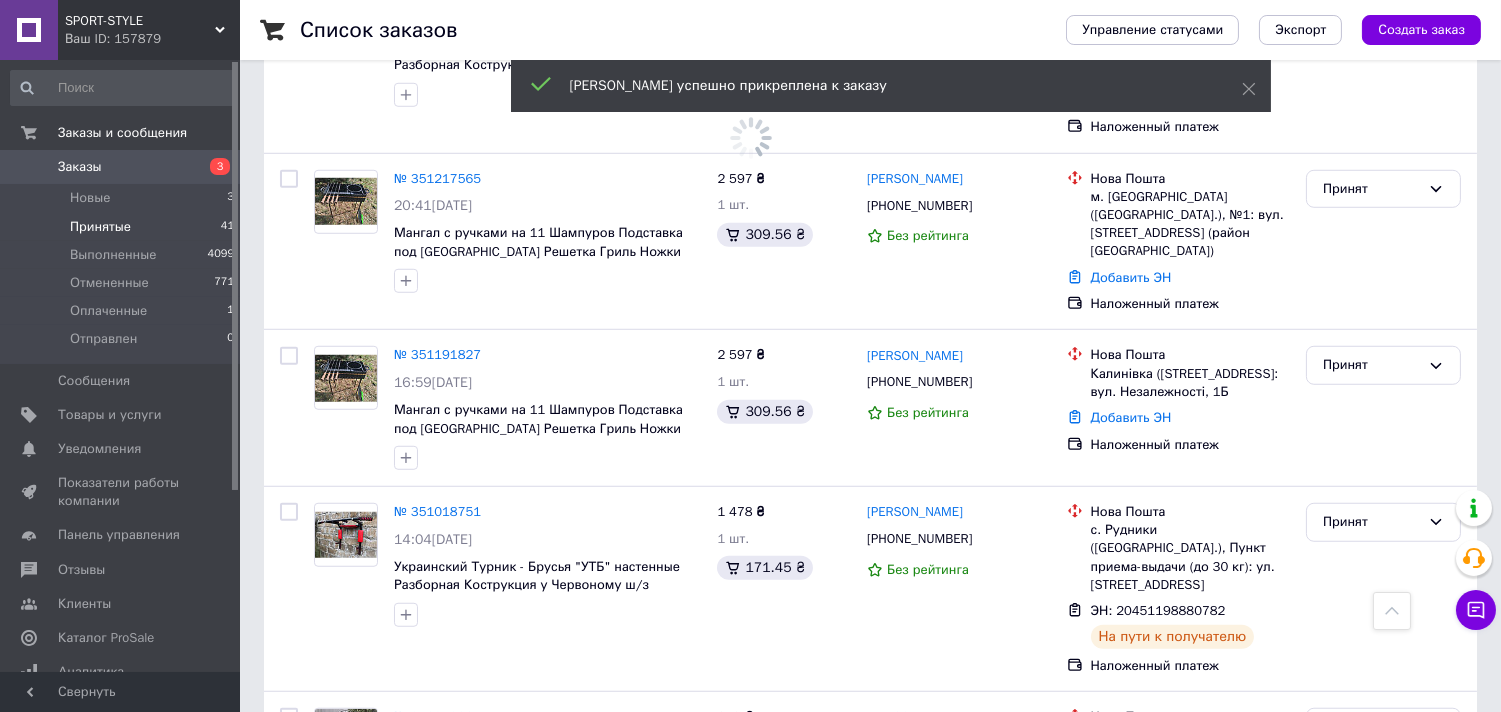 scroll, scrollTop: 2648, scrollLeft: 0, axis: vertical 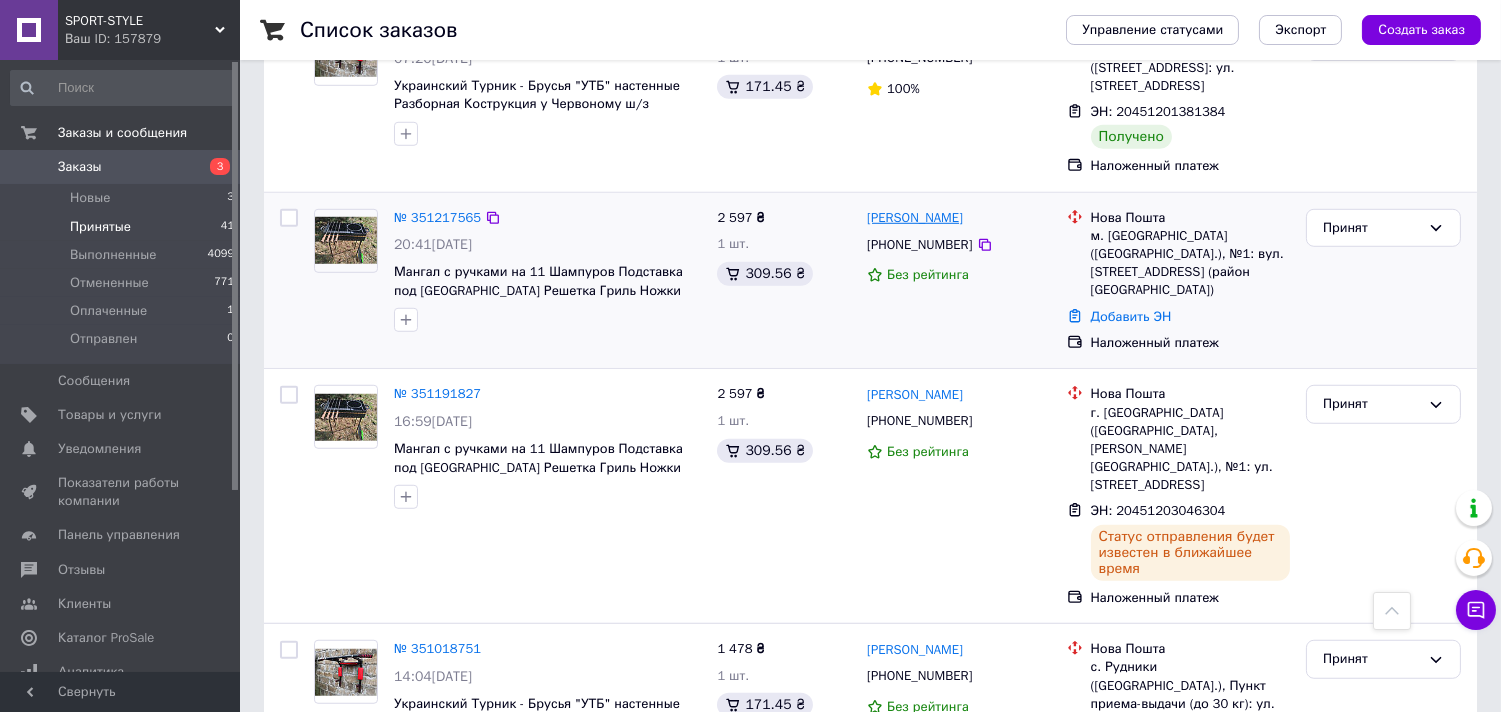 drag, startPoint x: 1024, startPoint y: 150, endPoint x: 928, endPoint y: 143, distance: 96.25487 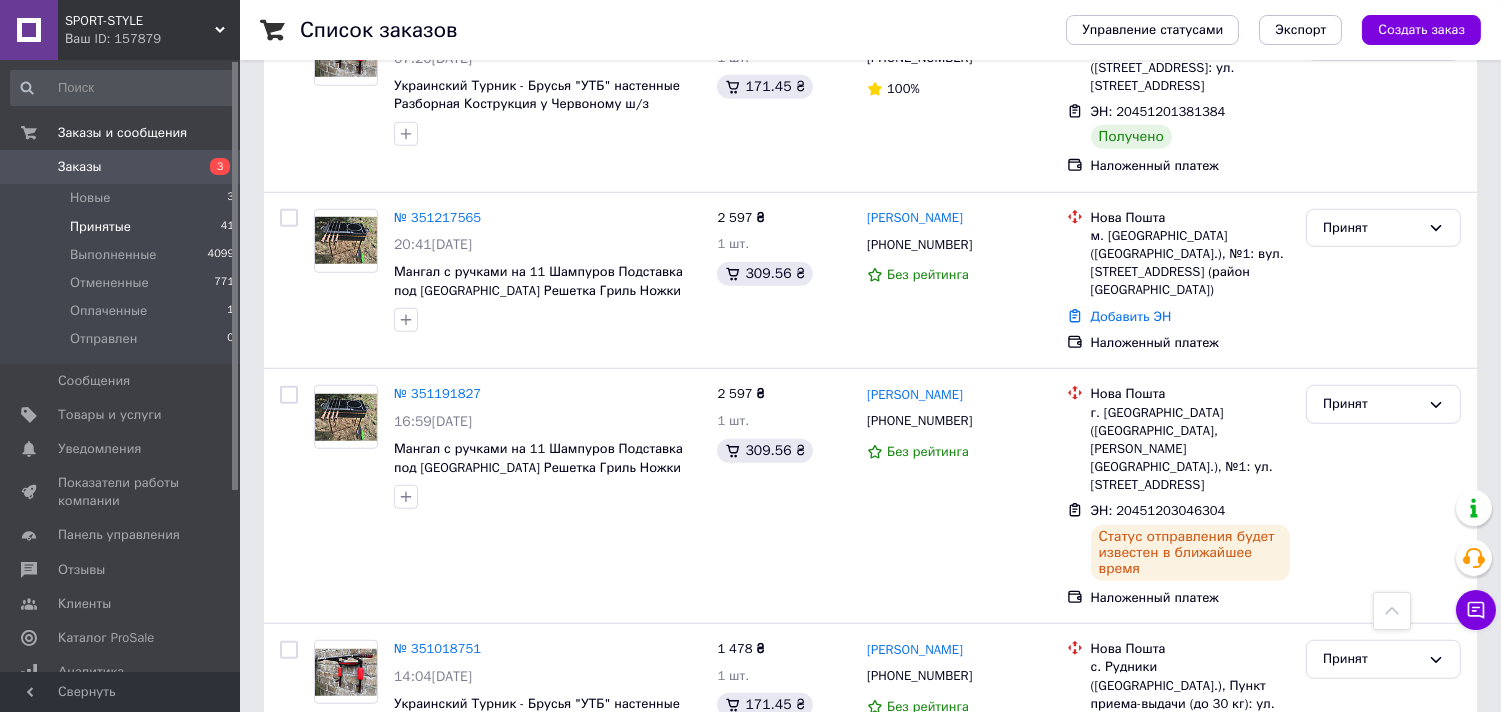 copy on "Виноградов" 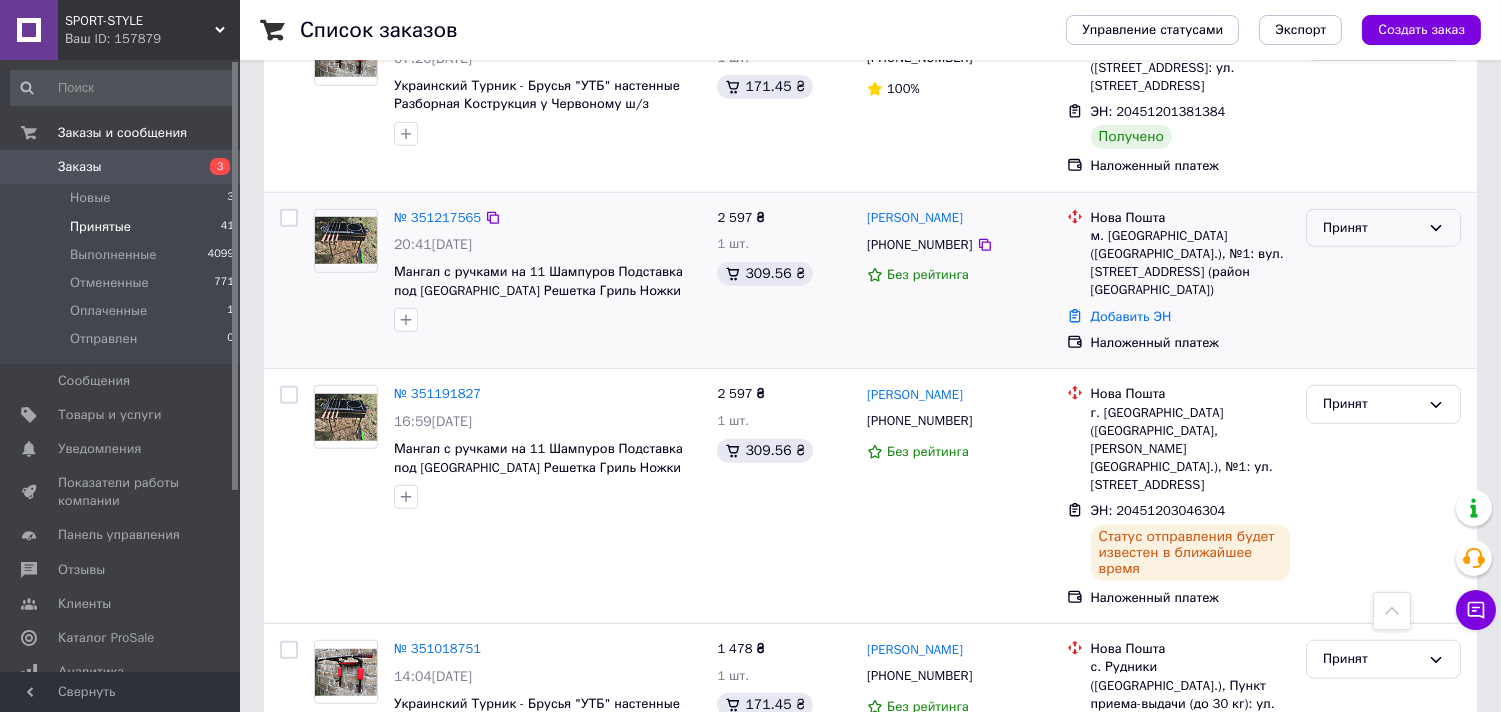 click on "Принят" at bounding box center [1383, 228] 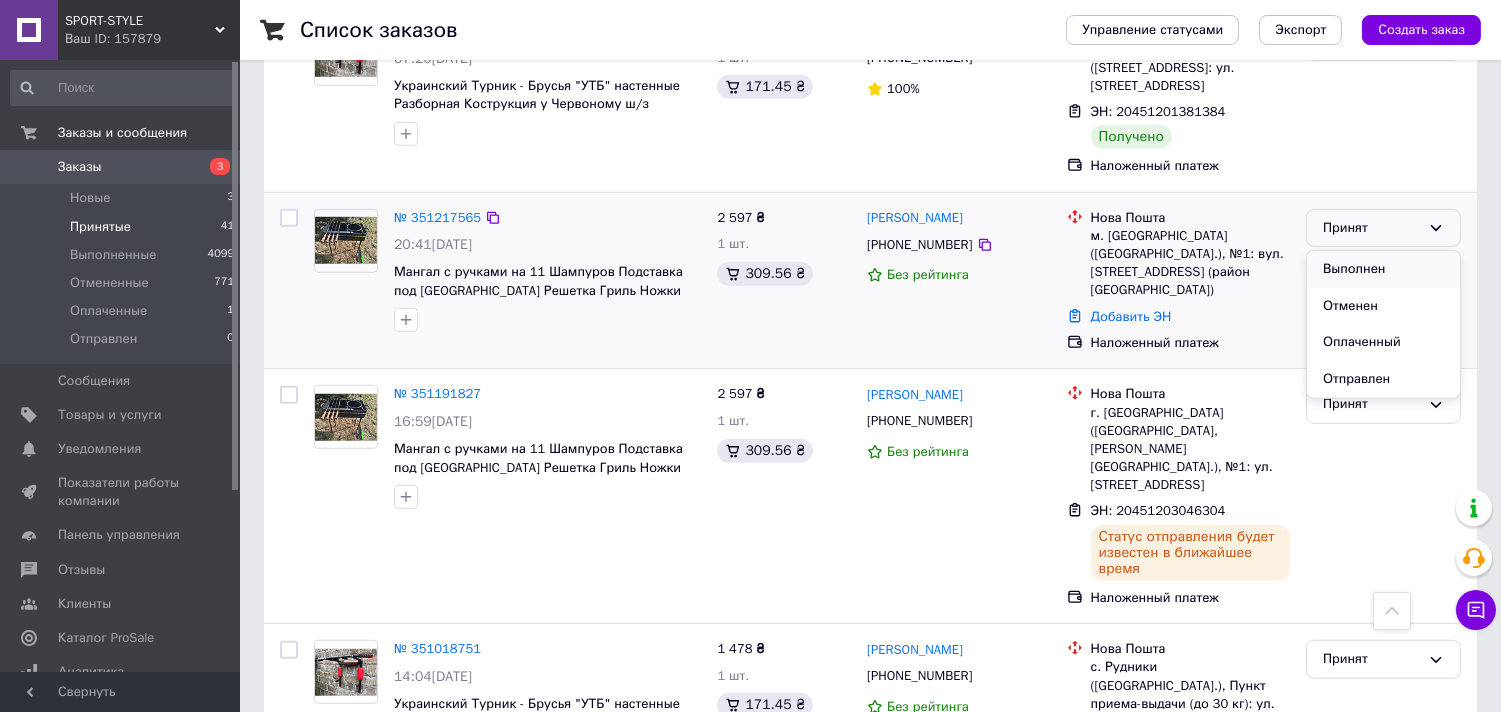 click on "Выполнен" at bounding box center (1383, 269) 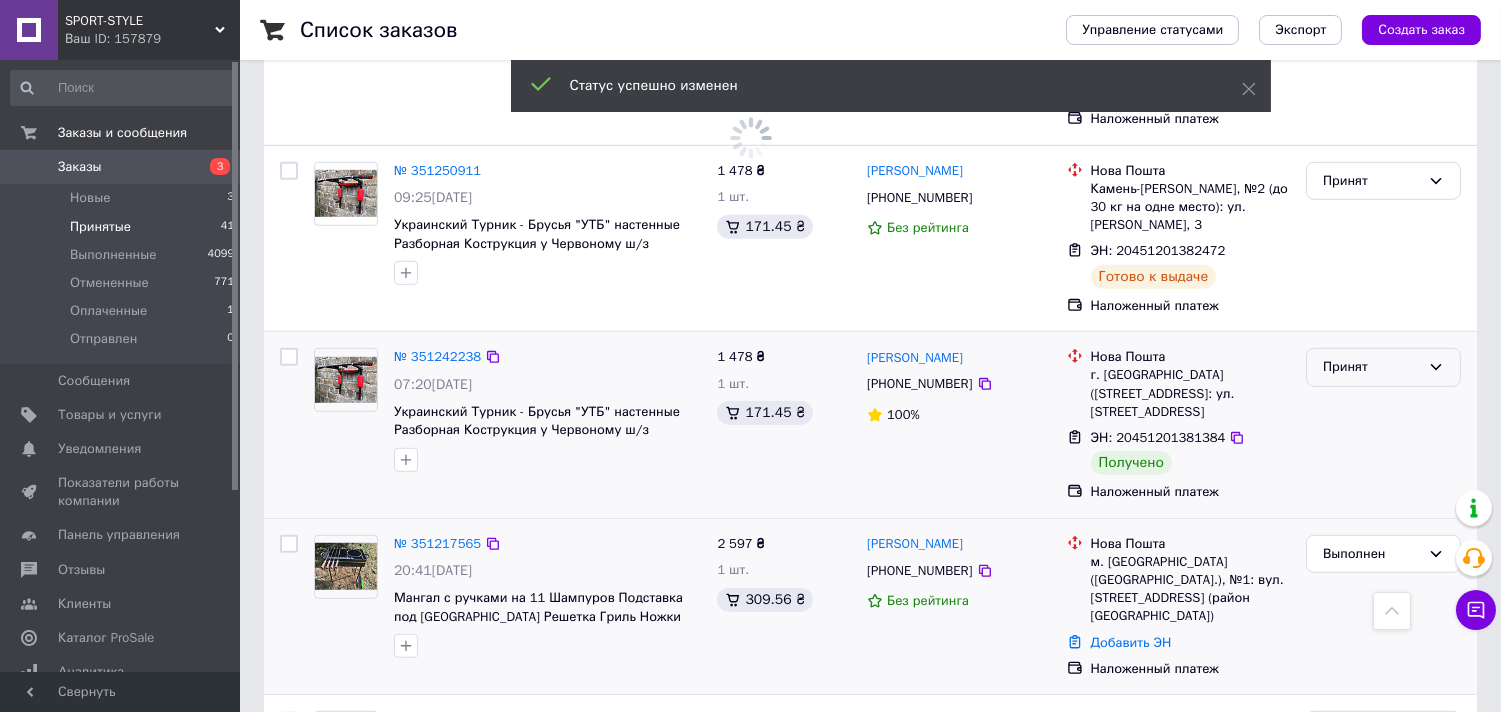 scroll, scrollTop: 2315, scrollLeft: 0, axis: vertical 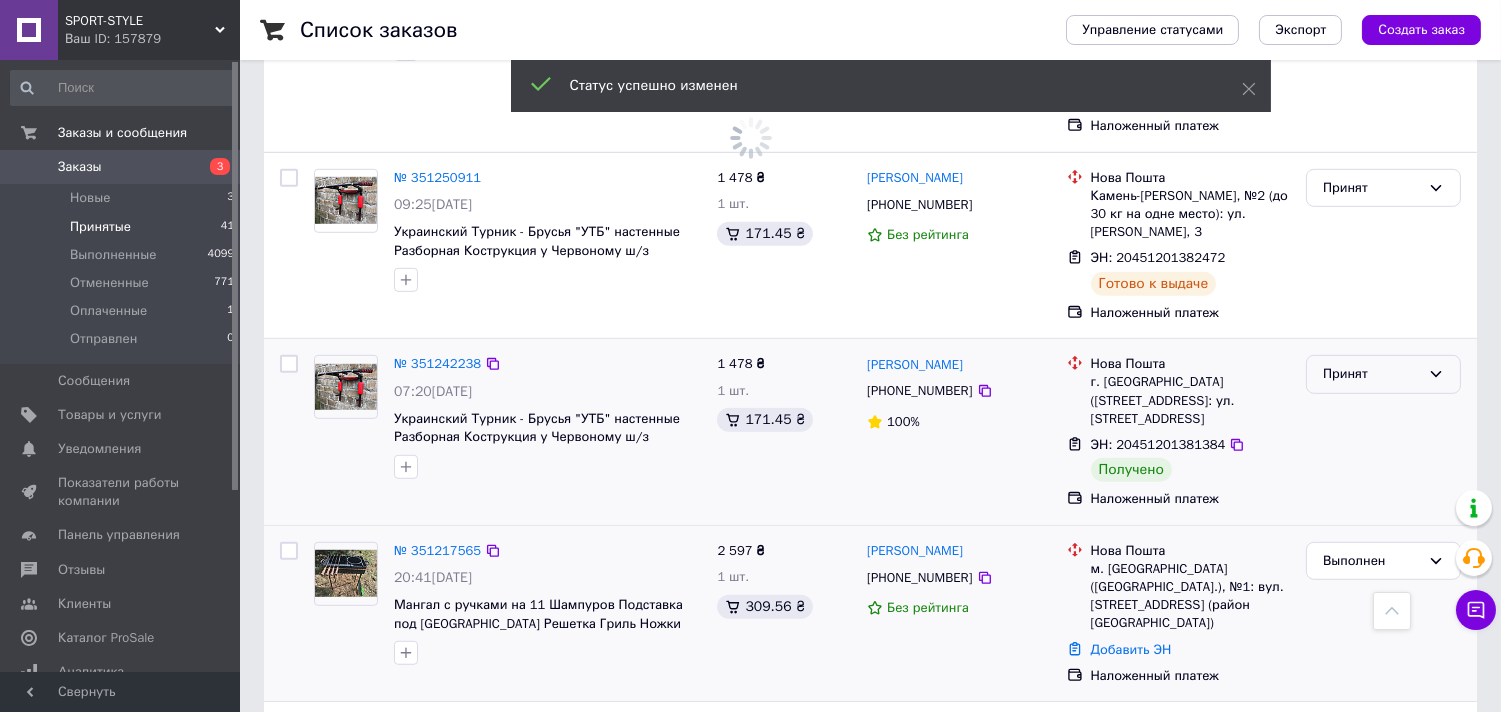 click on "Принят" at bounding box center (1371, 374) 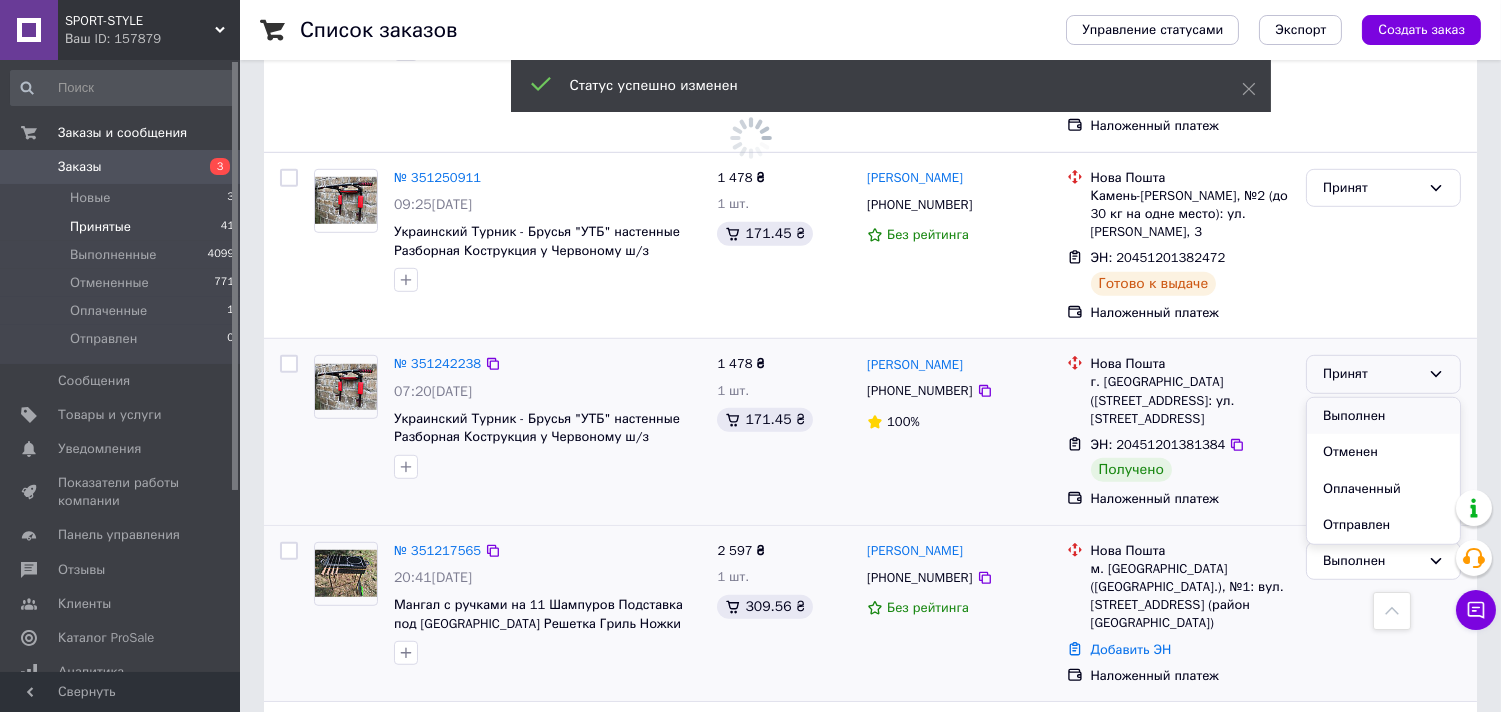 click on "Выполнен" at bounding box center [1383, 416] 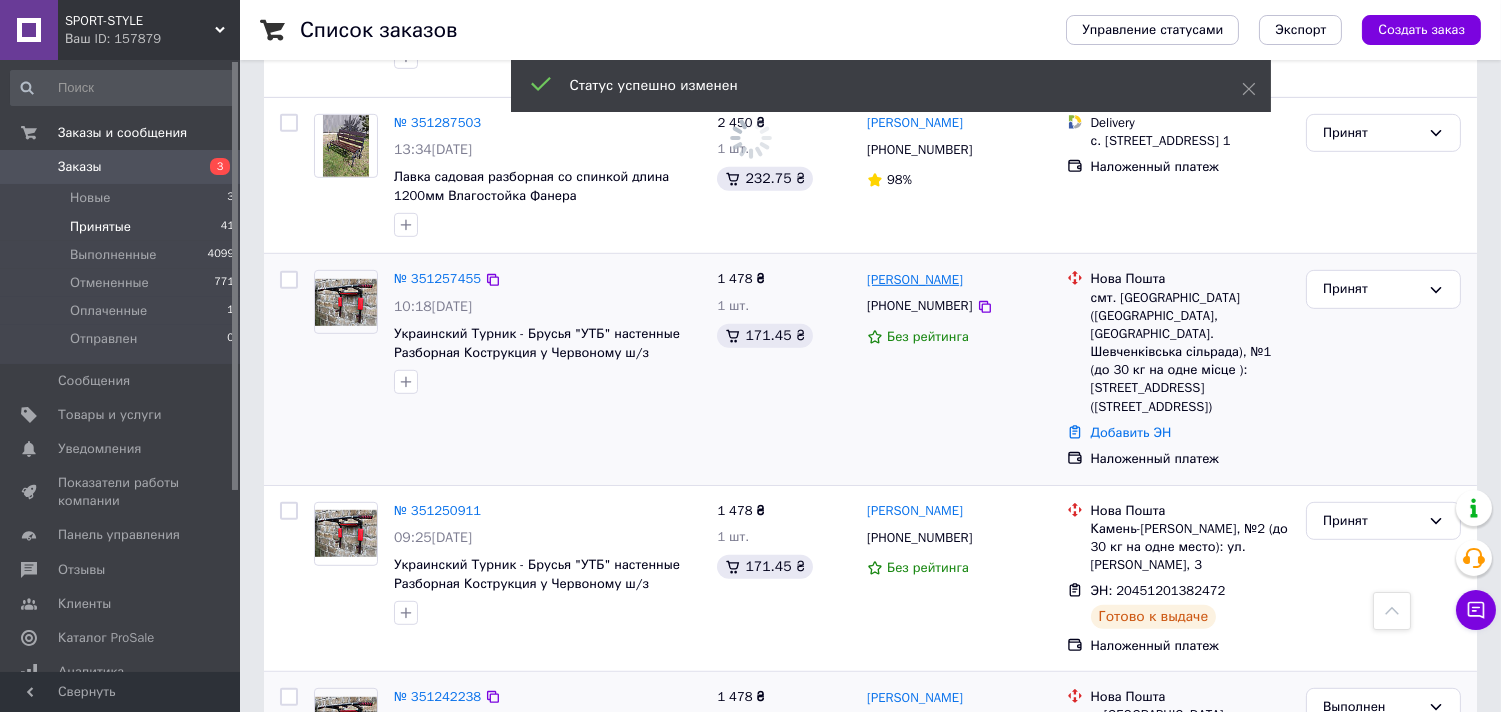 scroll, scrollTop: 2141, scrollLeft: 0, axis: vertical 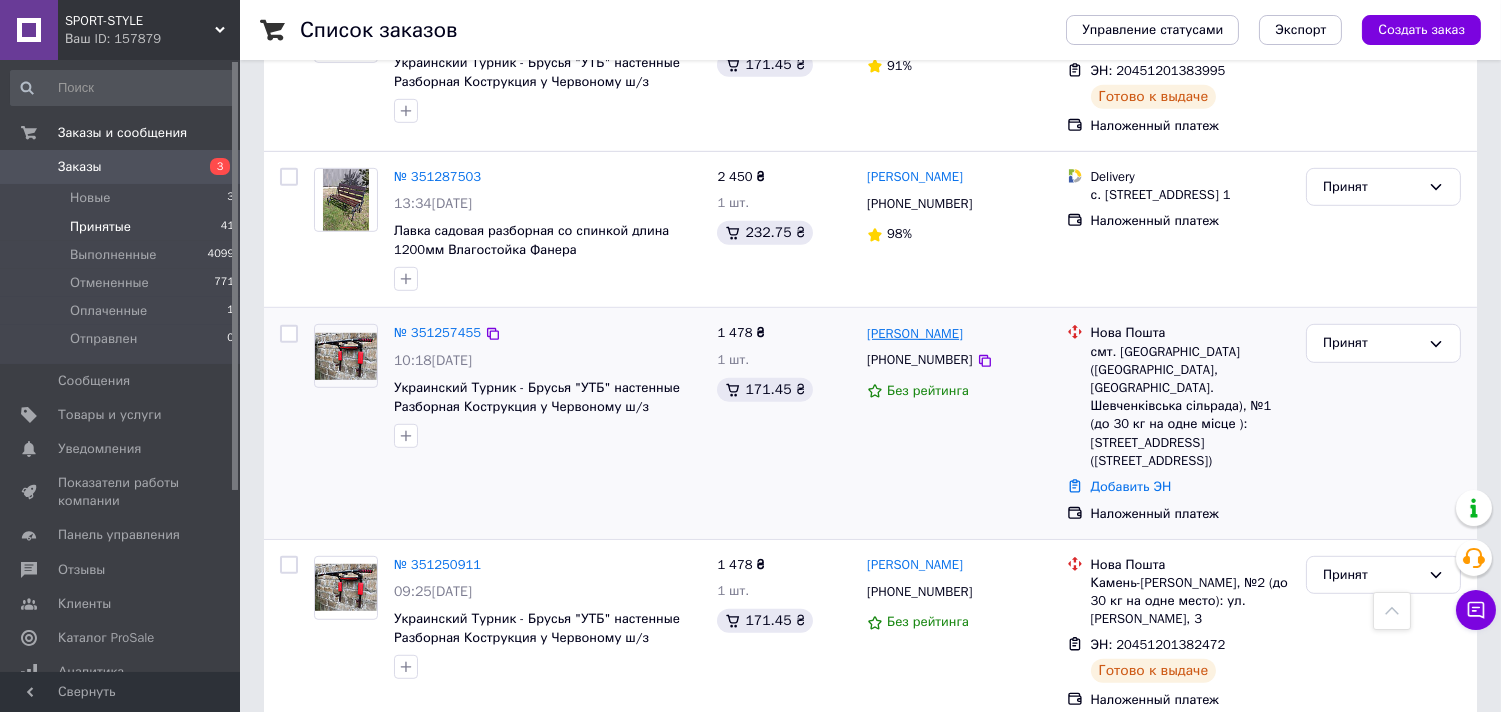 drag, startPoint x: 980, startPoint y: 238, endPoint x: 922, endPoint y: 243, distance: 58.21512 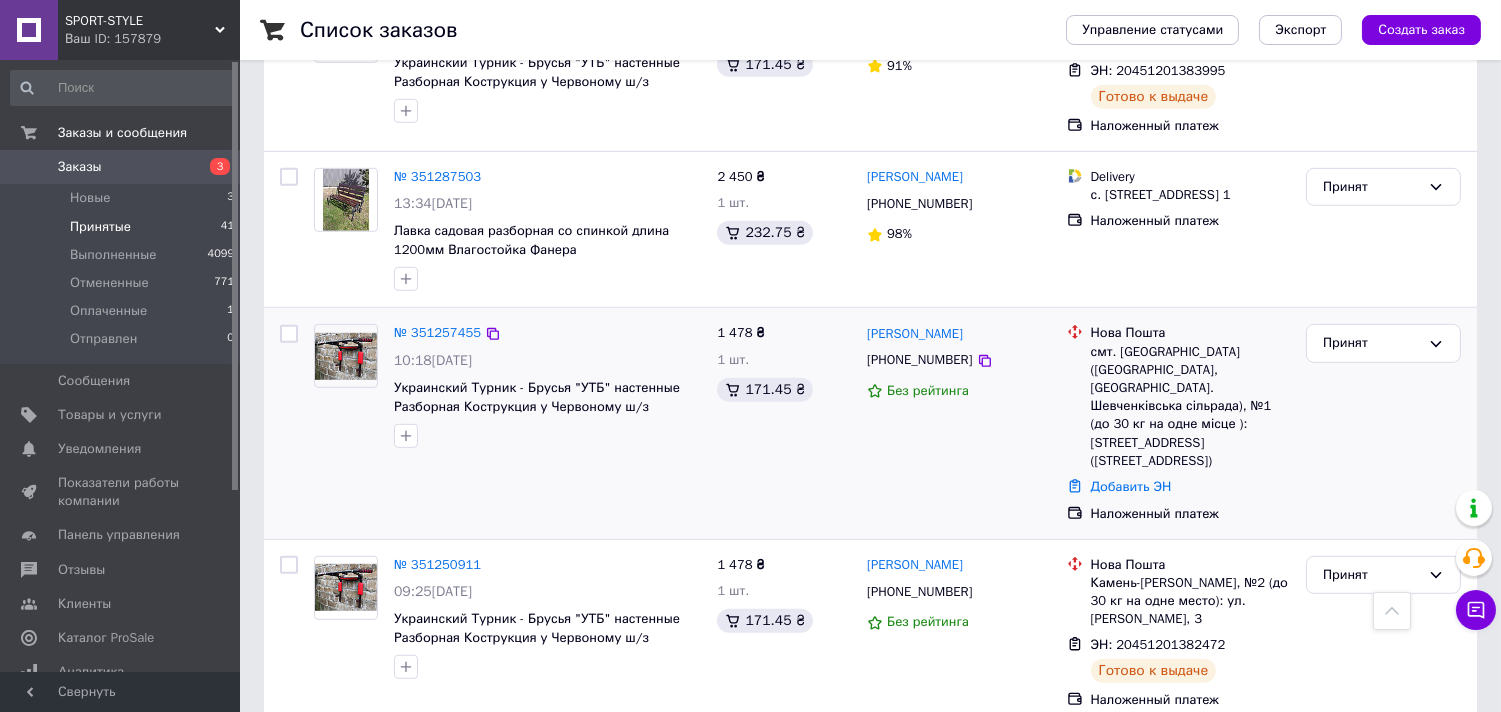 click on "Наложенный платеж" at bounding box center (1190, 514) 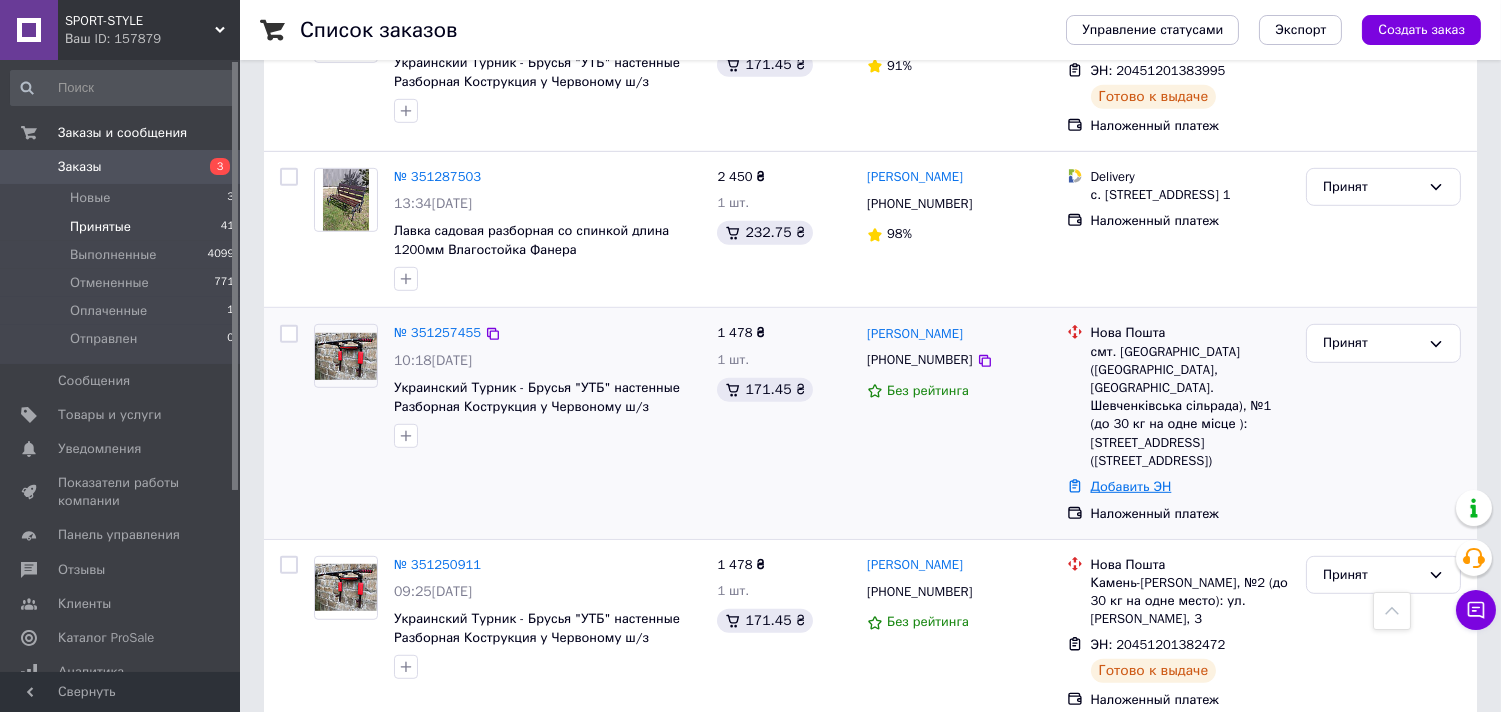 click on "Добавить ЭН" at bounding box center [1131, 486] 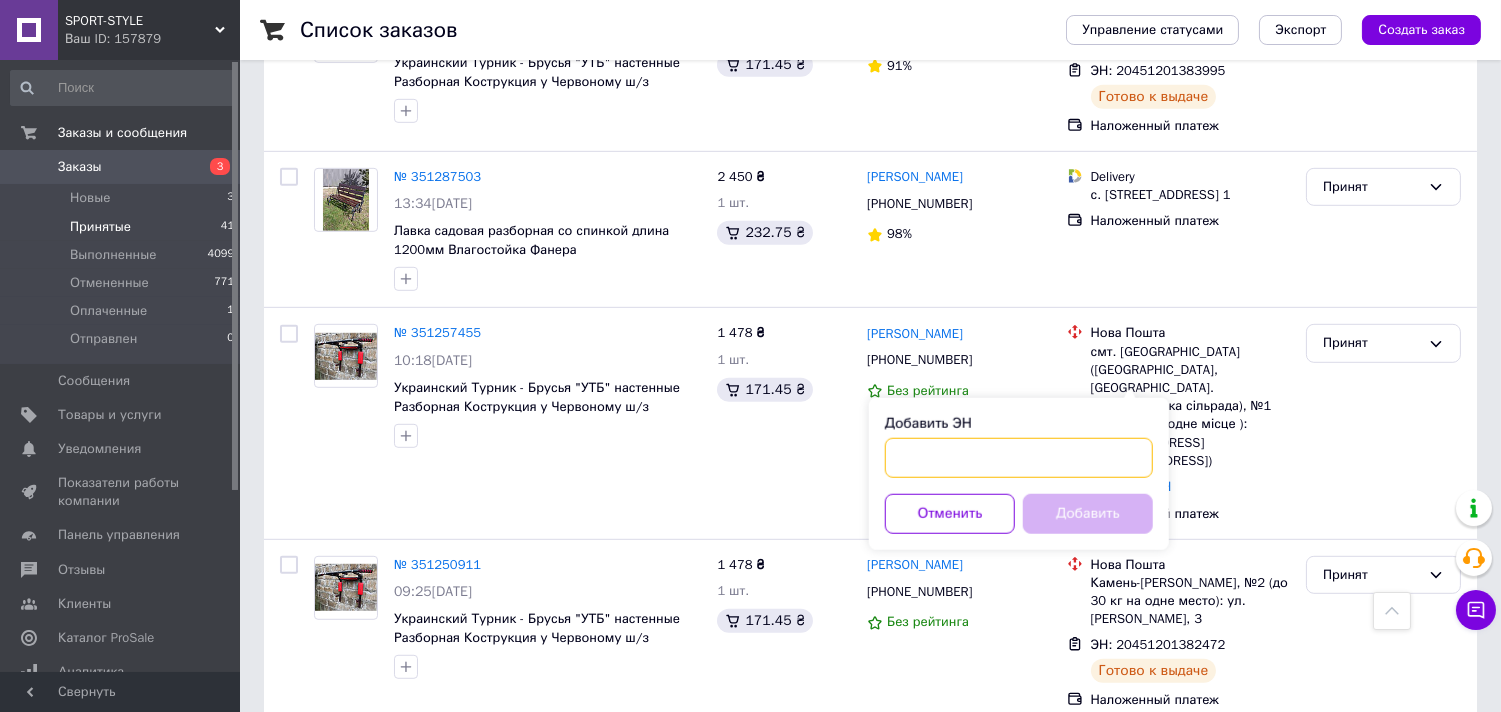 click on "Добавить ЭН" at bounding box center (1019, 458) 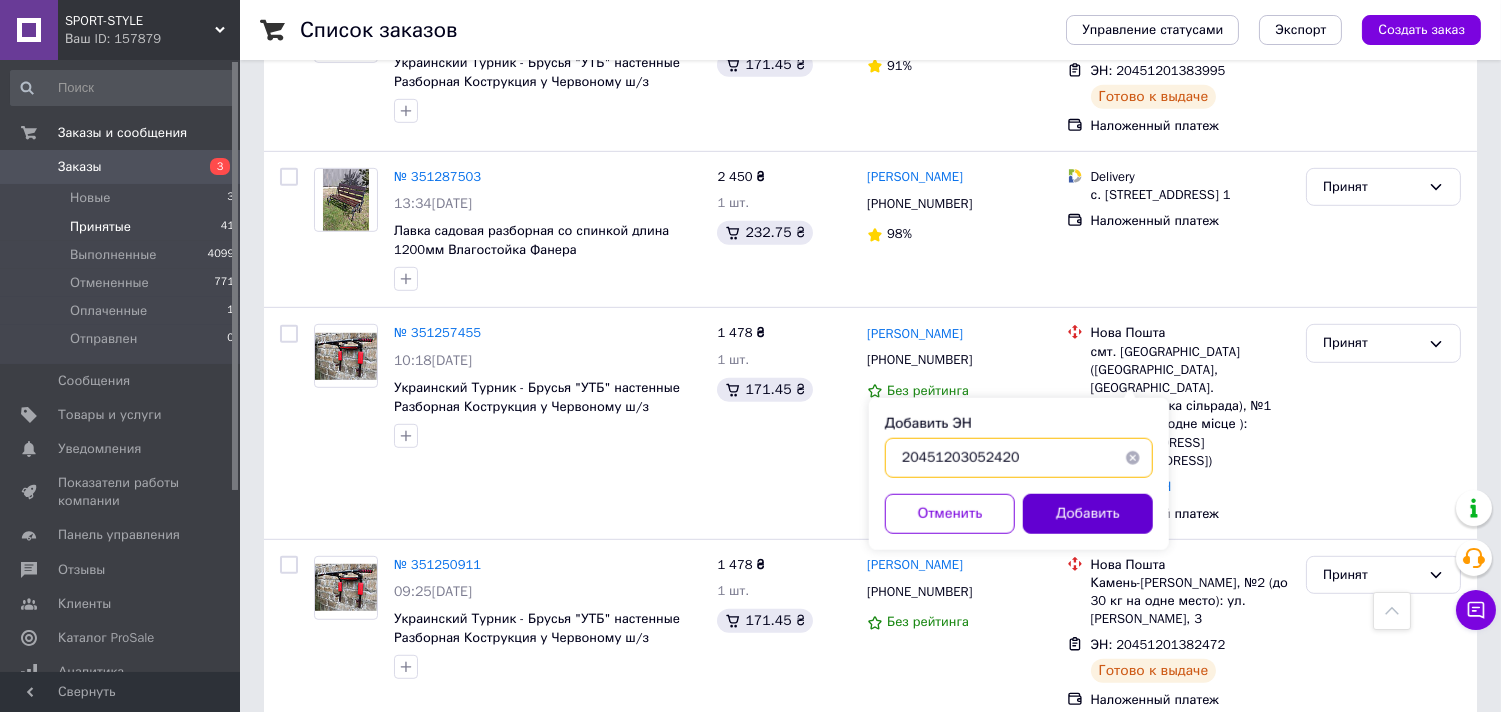 type on "20451203052420" 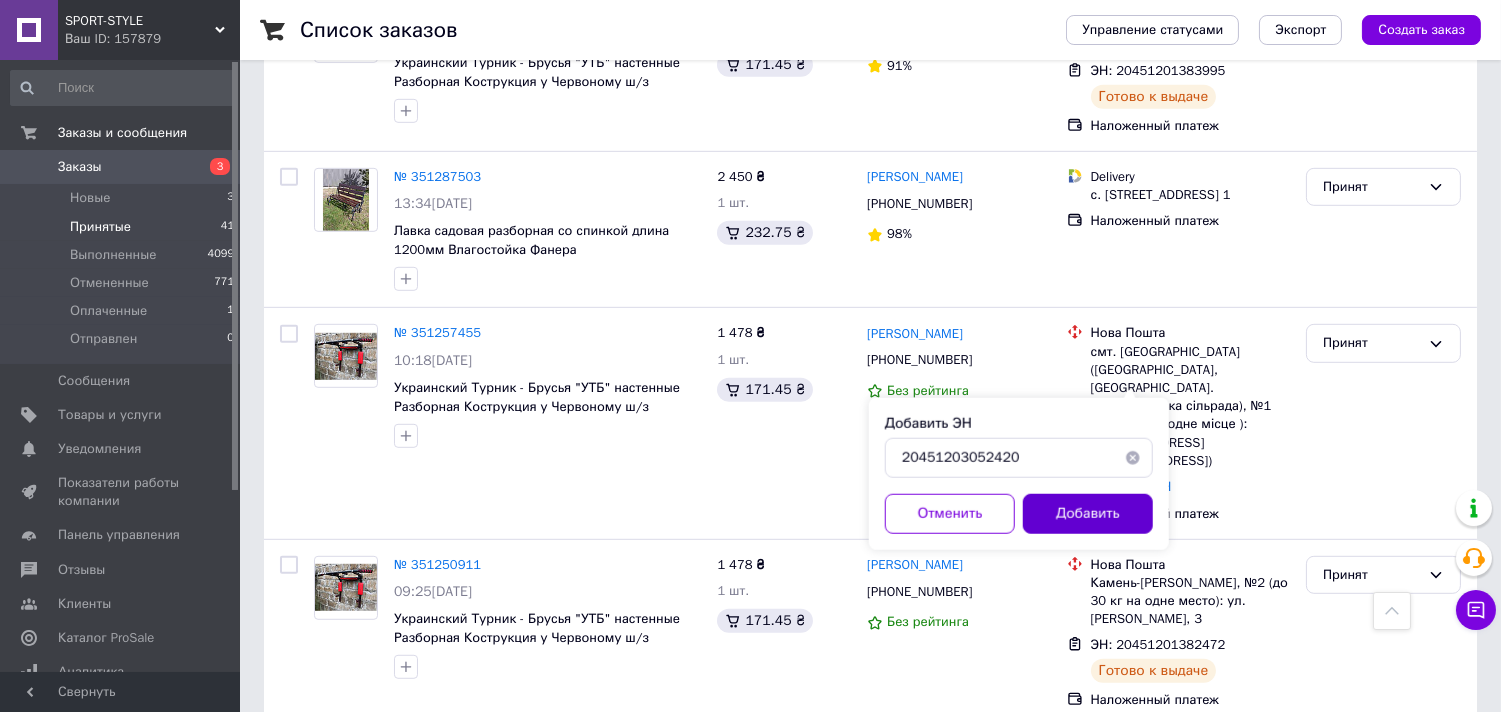 click on "Добавить" at bounding box center [1088, 514] 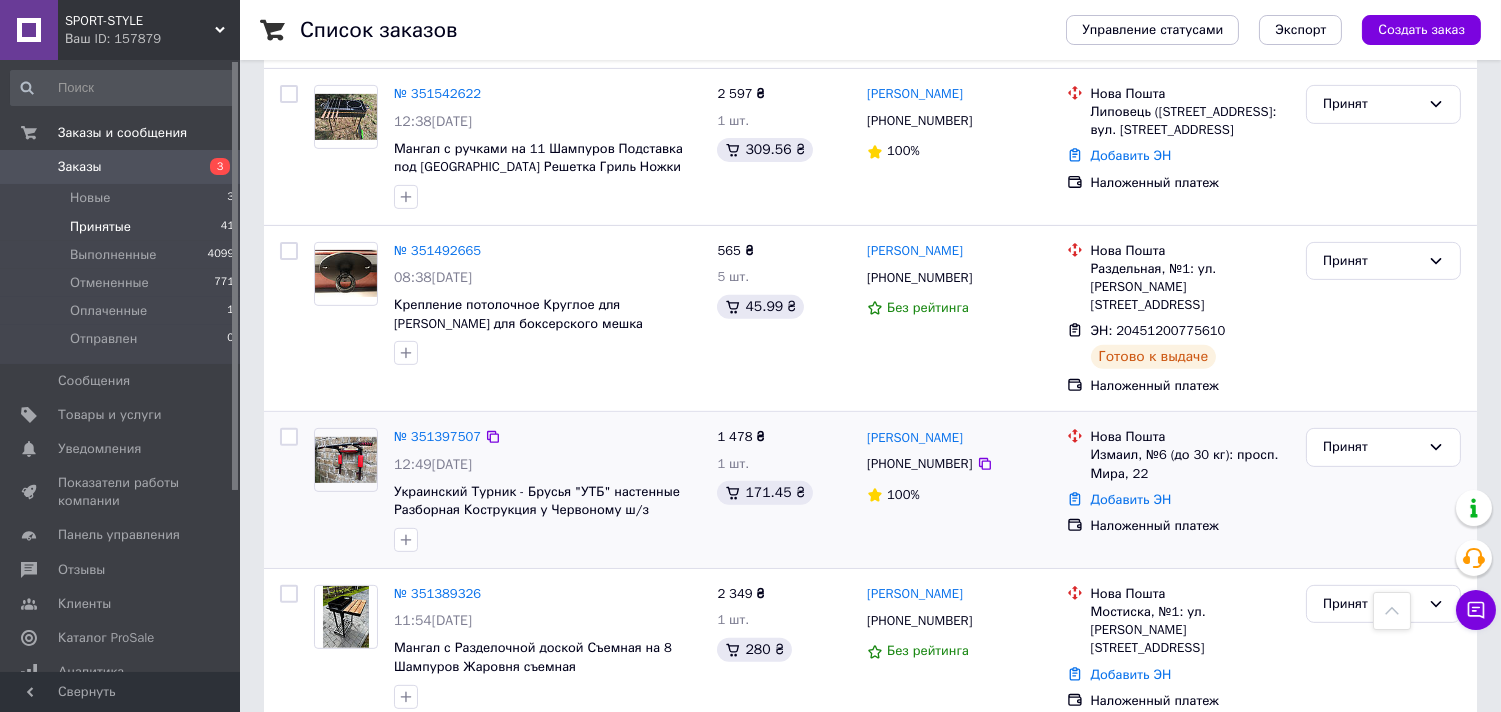 scroll, scrollTop: 1252, scrollLeft: 0, axis: vertical 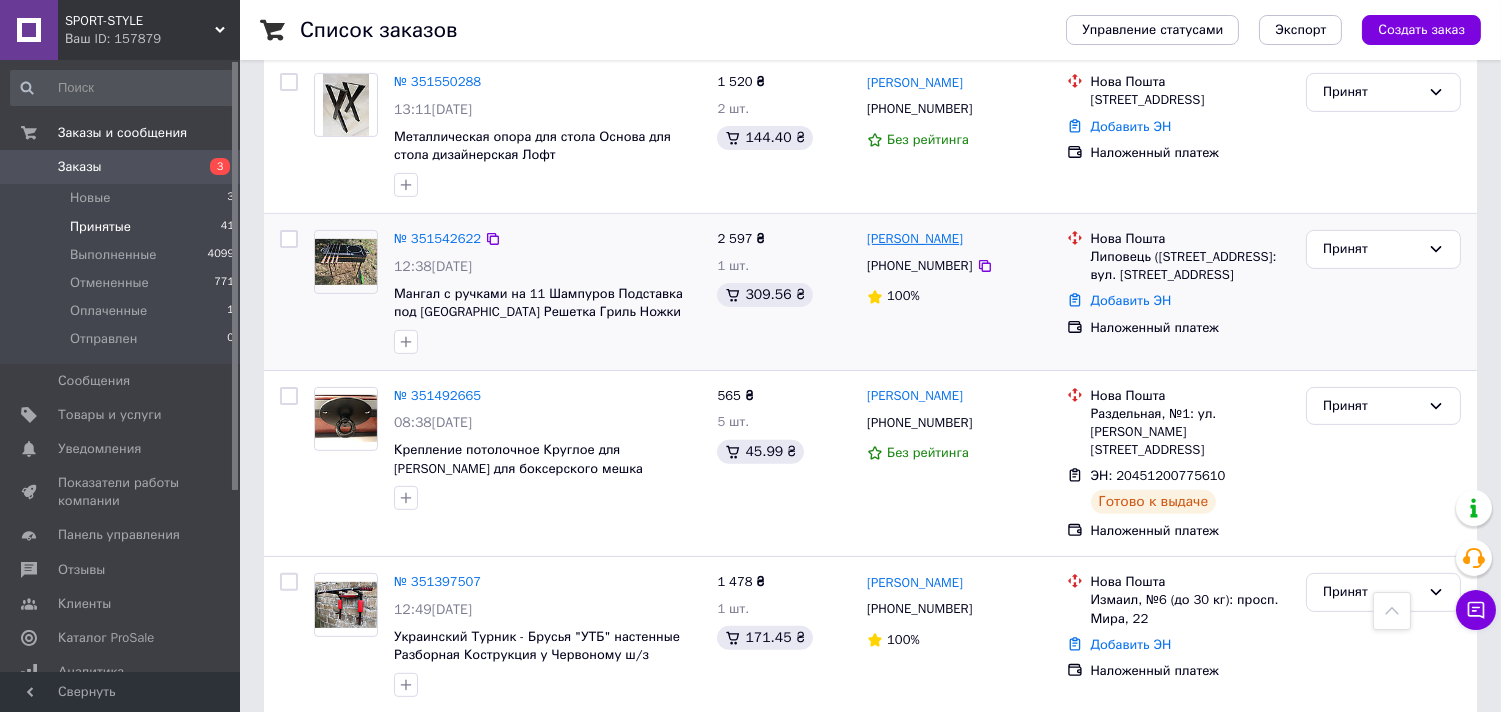 drag, startPoint x: 965, startPoint y: 160, endPoint x: 911, endPoint y: 173, distance: 55.542778 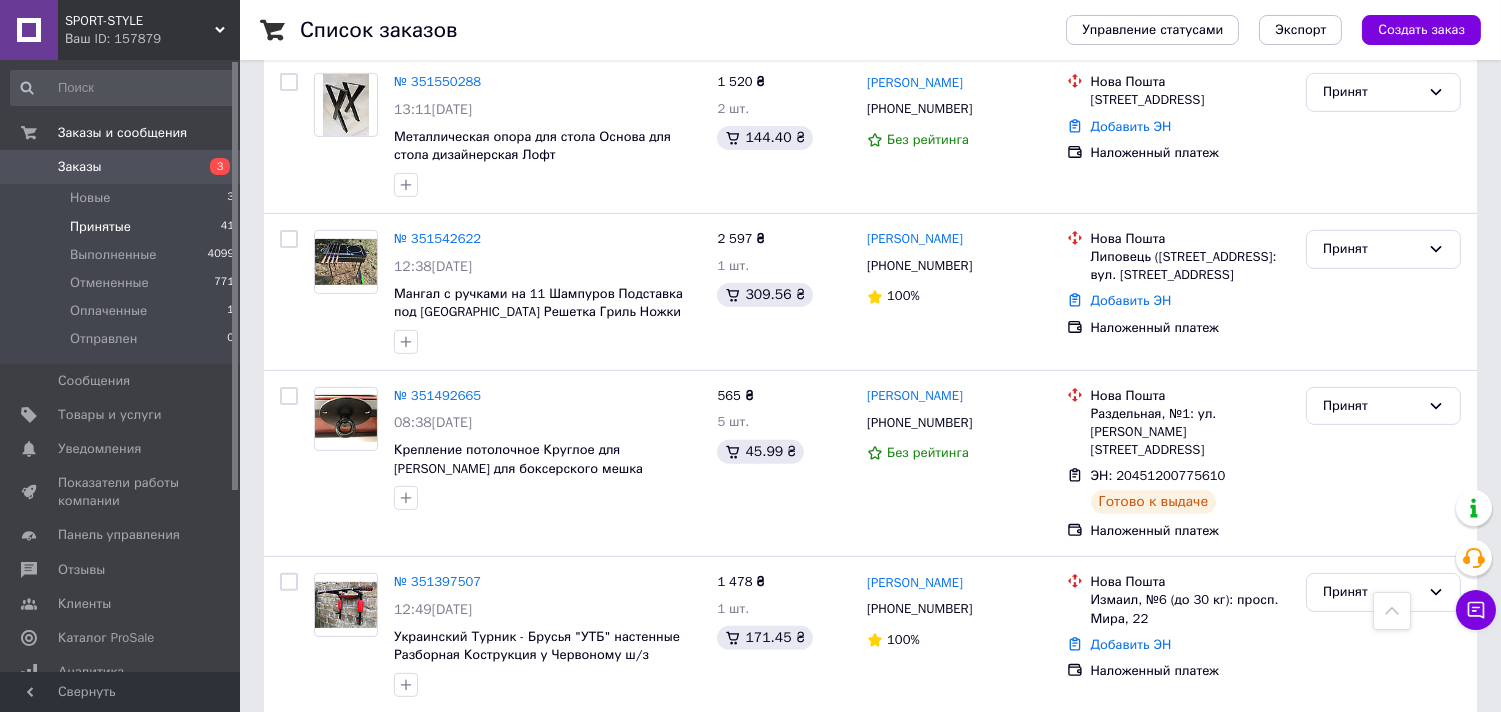copy on "Лісовик" 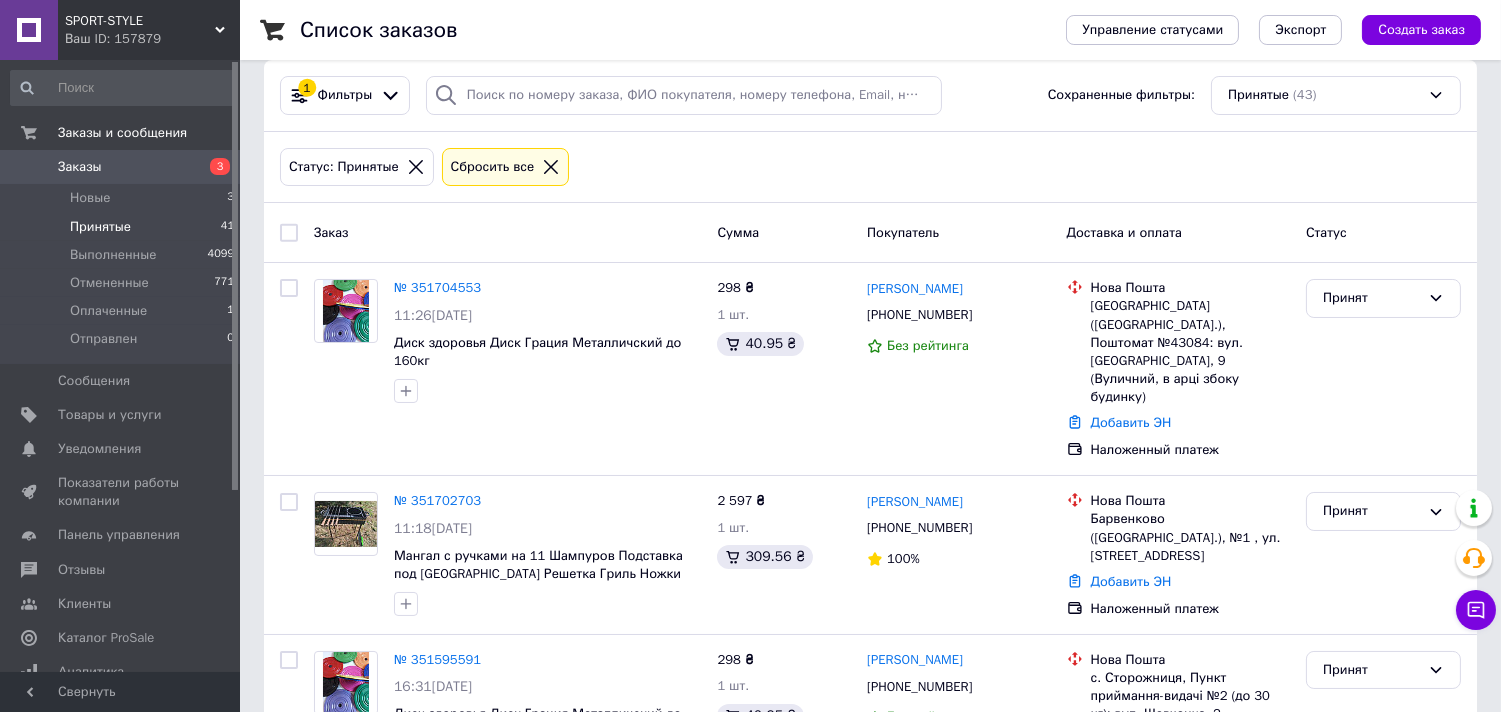 scroll, scrollTop: 0, scrollLeft: 0, axis: both 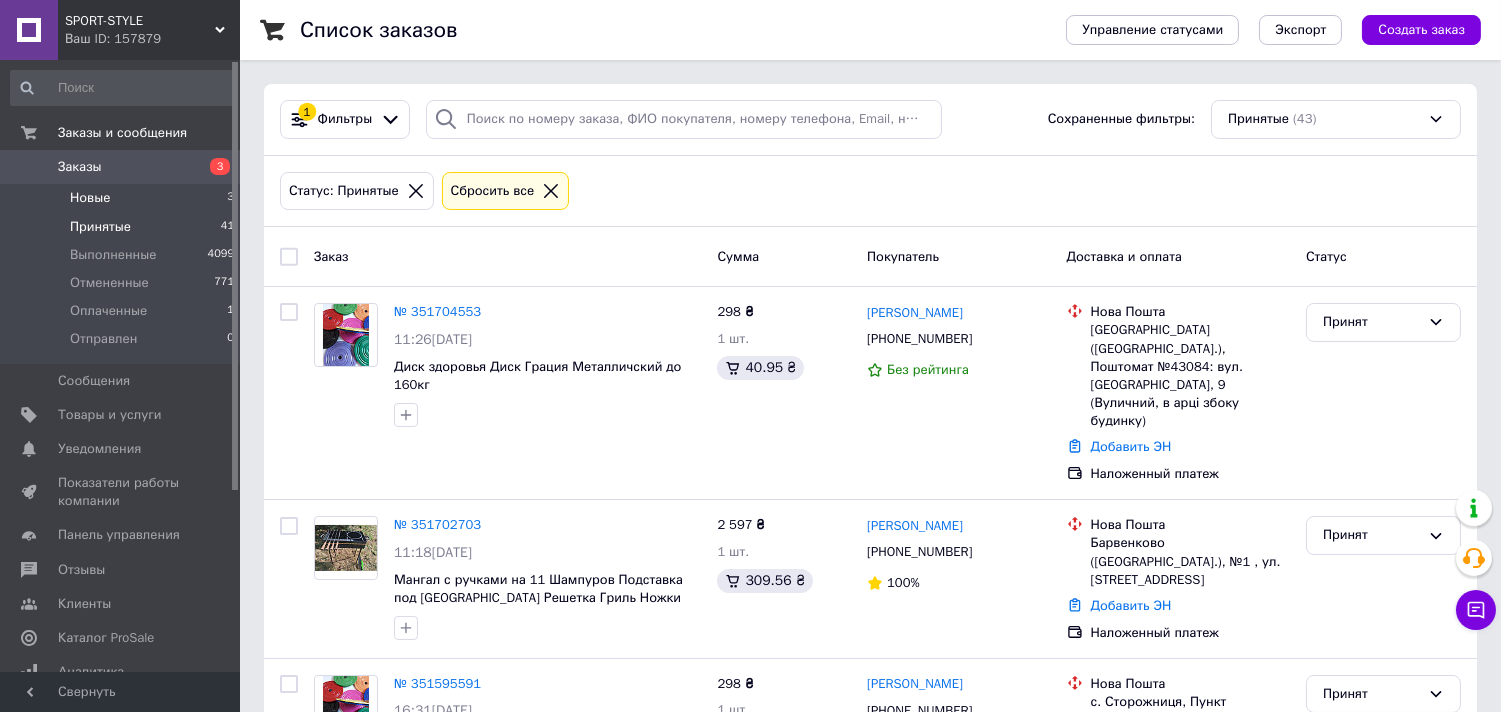 click on "Новые 3" at bounding box center [123, 198] 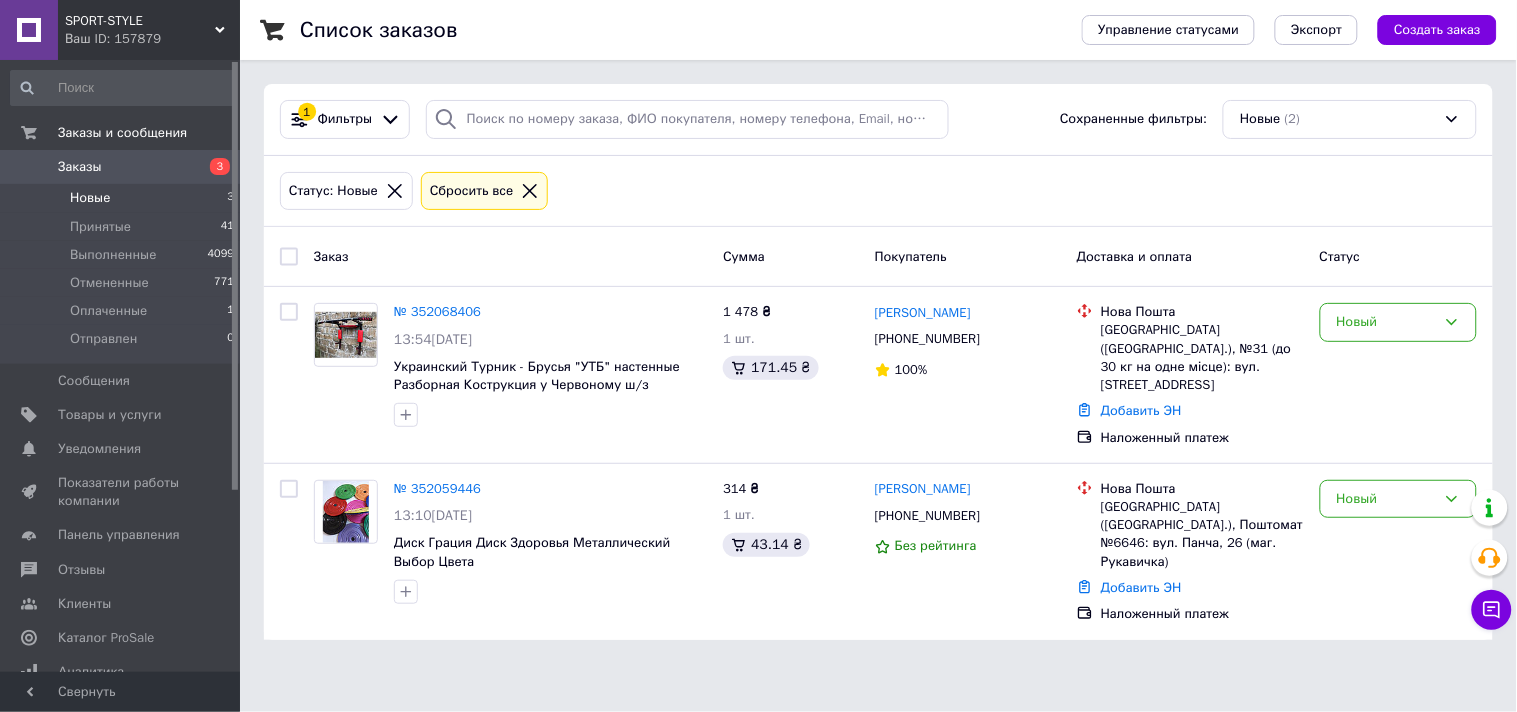 click on "Заказы 3" at bounding box center [123, 167] 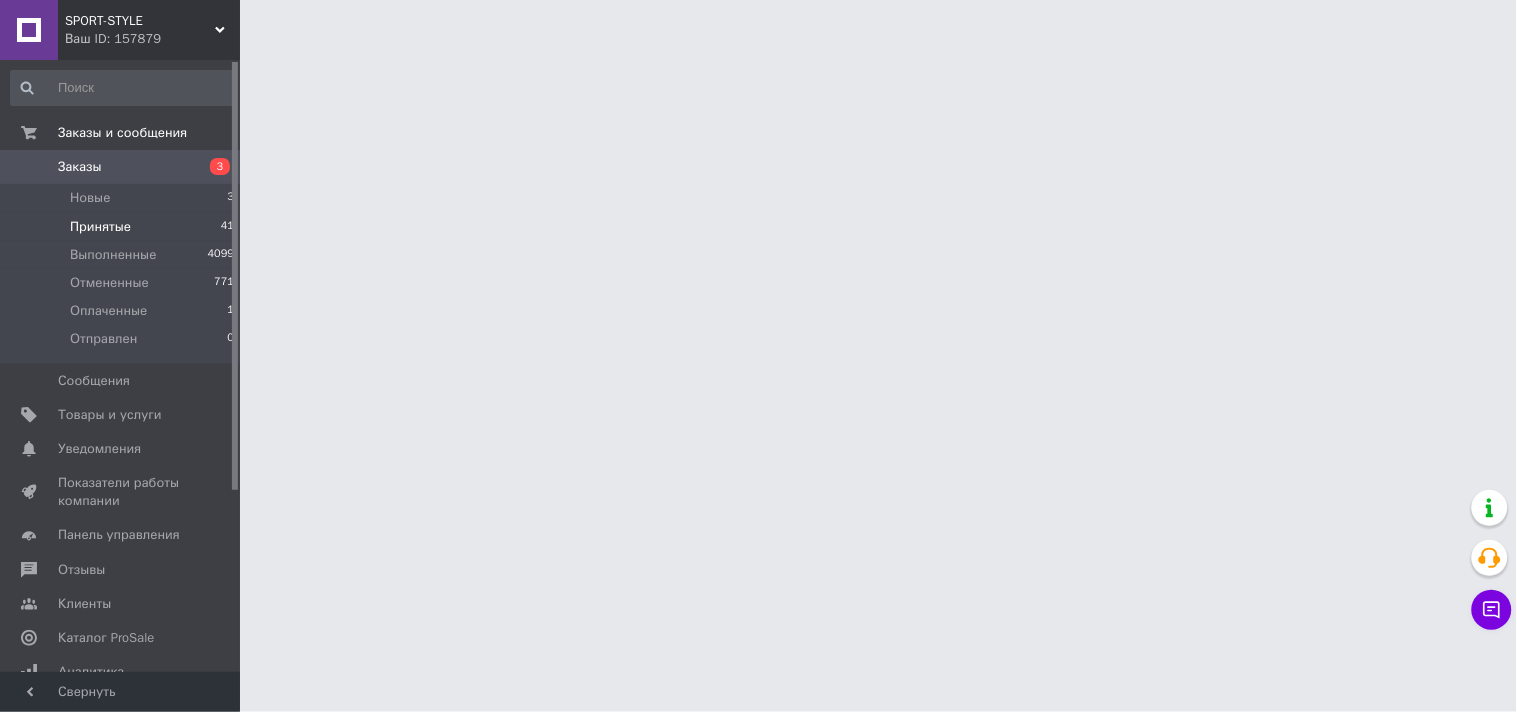 click on "Принятые 41" at bounding box center [123, 227] 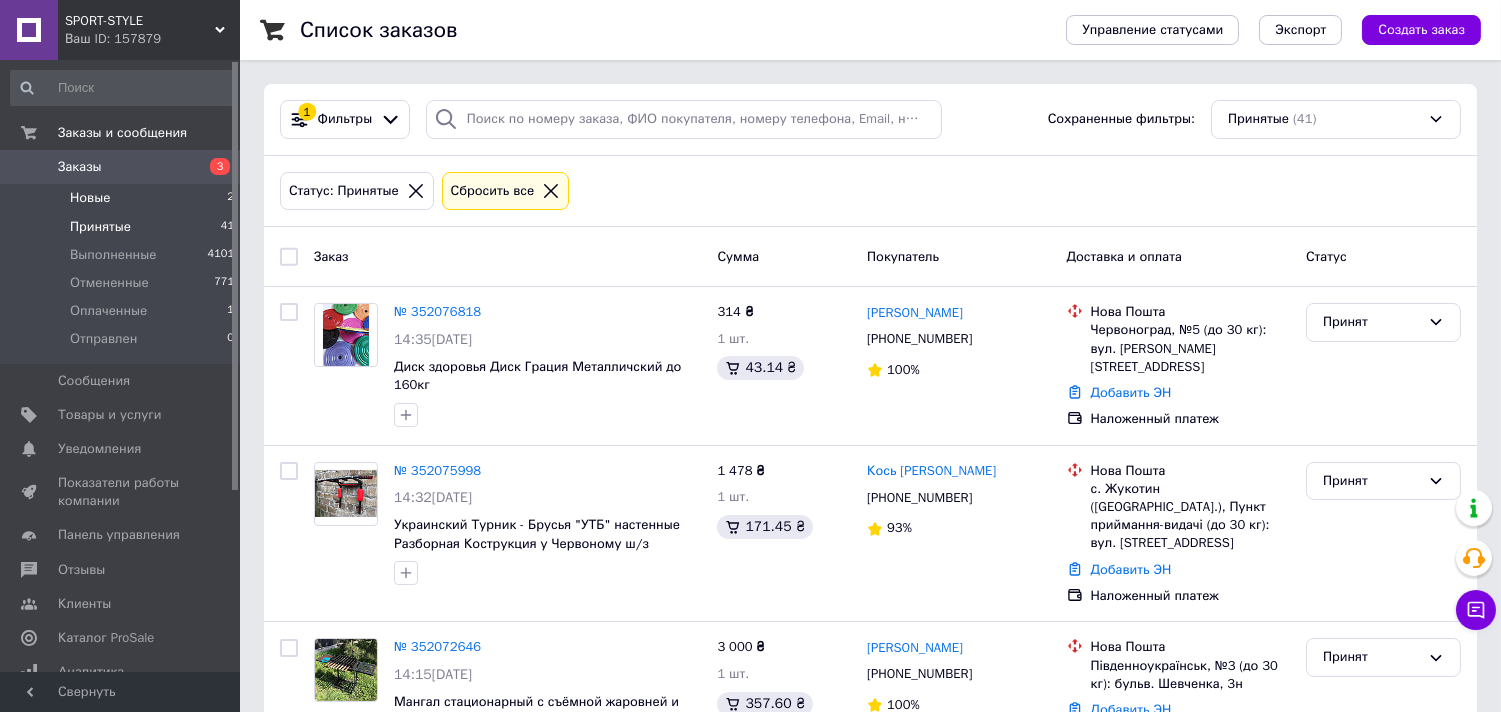 click on "Новые 2" at bounding box center [123, 198] 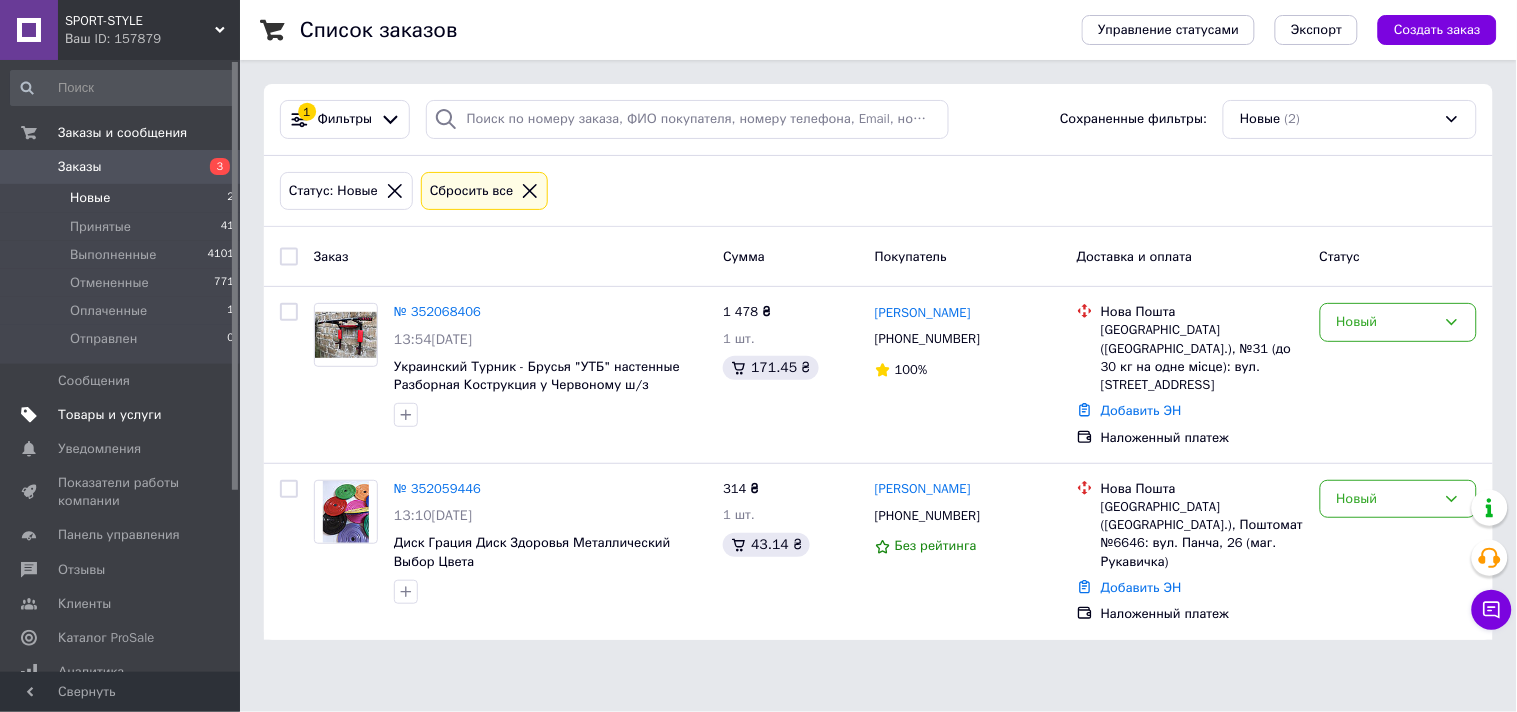 click on "Товары и услуги" at bounding box center [110, 415] 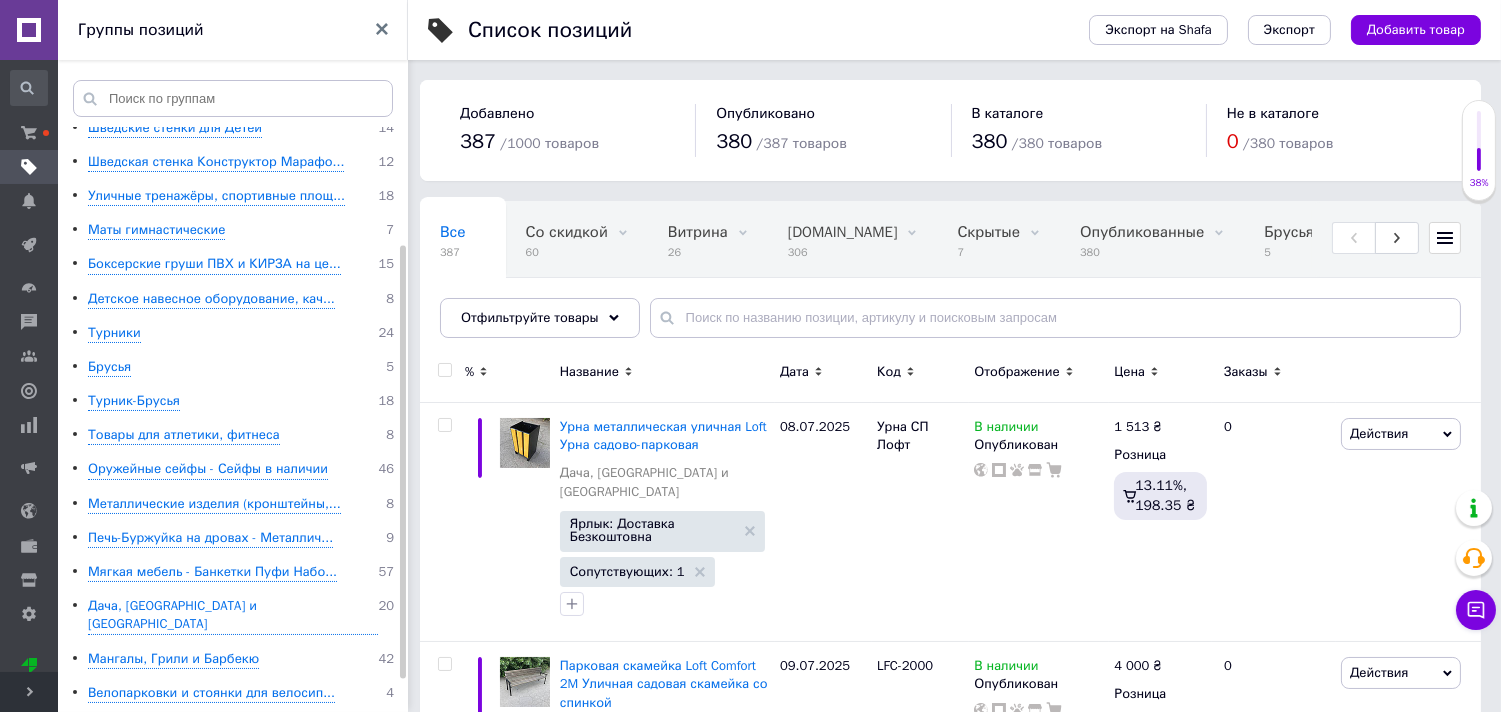 scroll, scrollTop: 203, scrollLeft: 0, axis: vertical 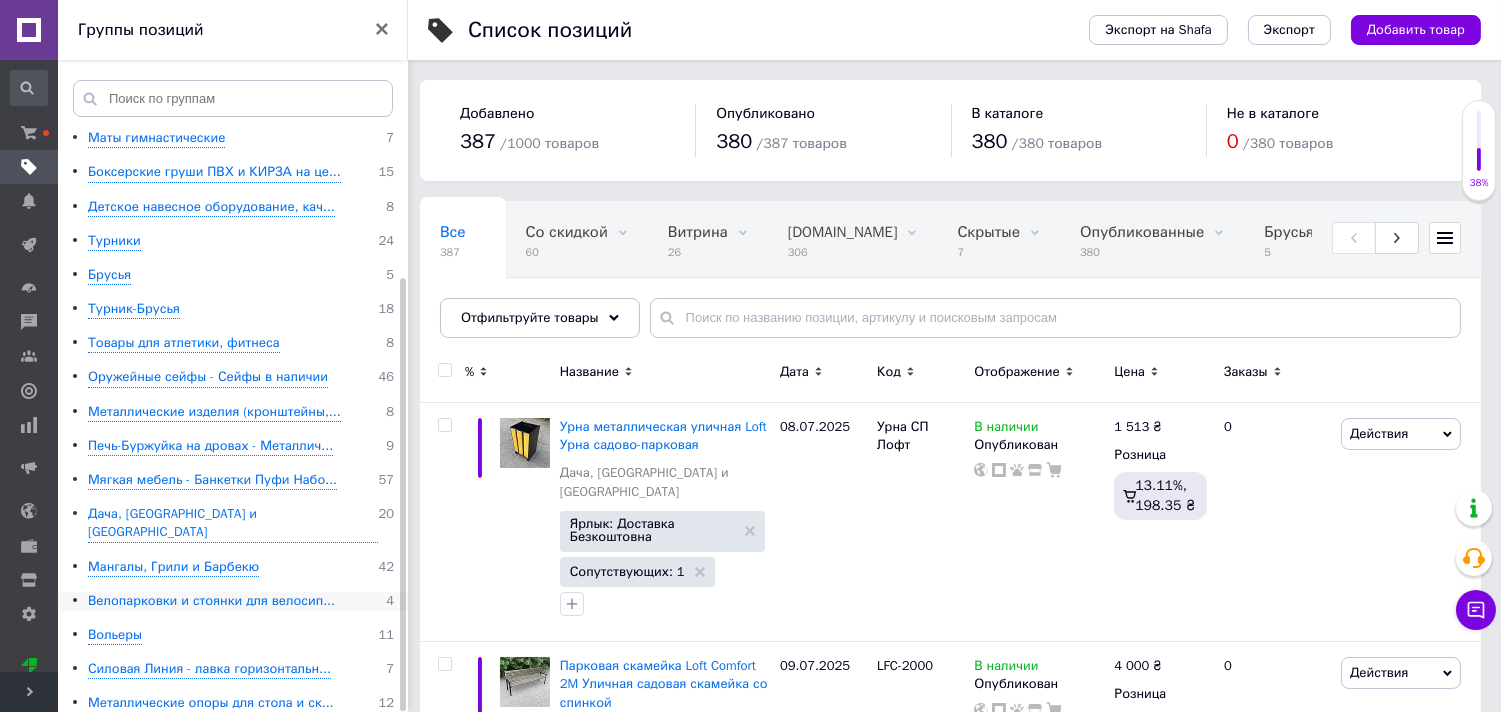 click on "Велопарковки и стоянки для велосип..." at bounding box center [211, 601] 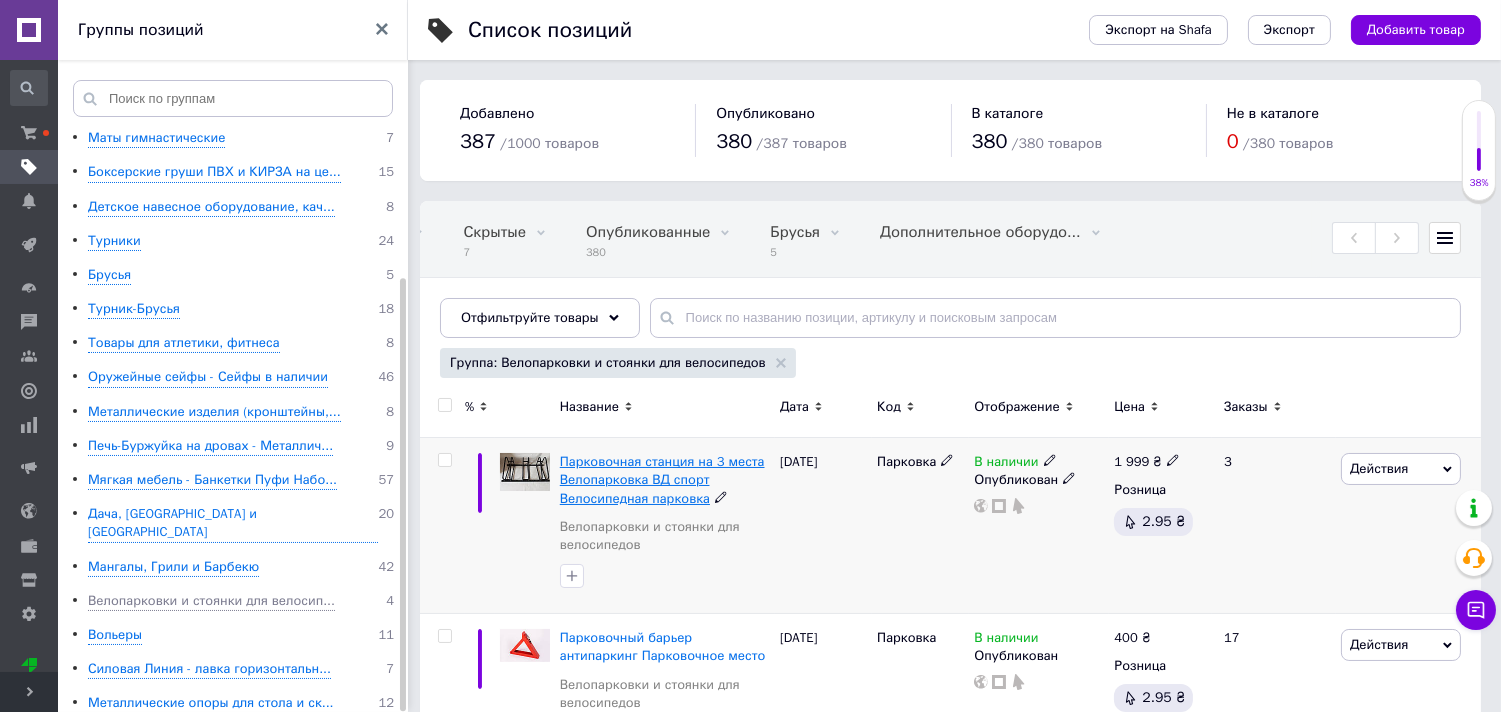click on "Парковочная станция на 3 места Велопарковка ВД спорт Велосипедная парковка" at bounding box center (662, 479) 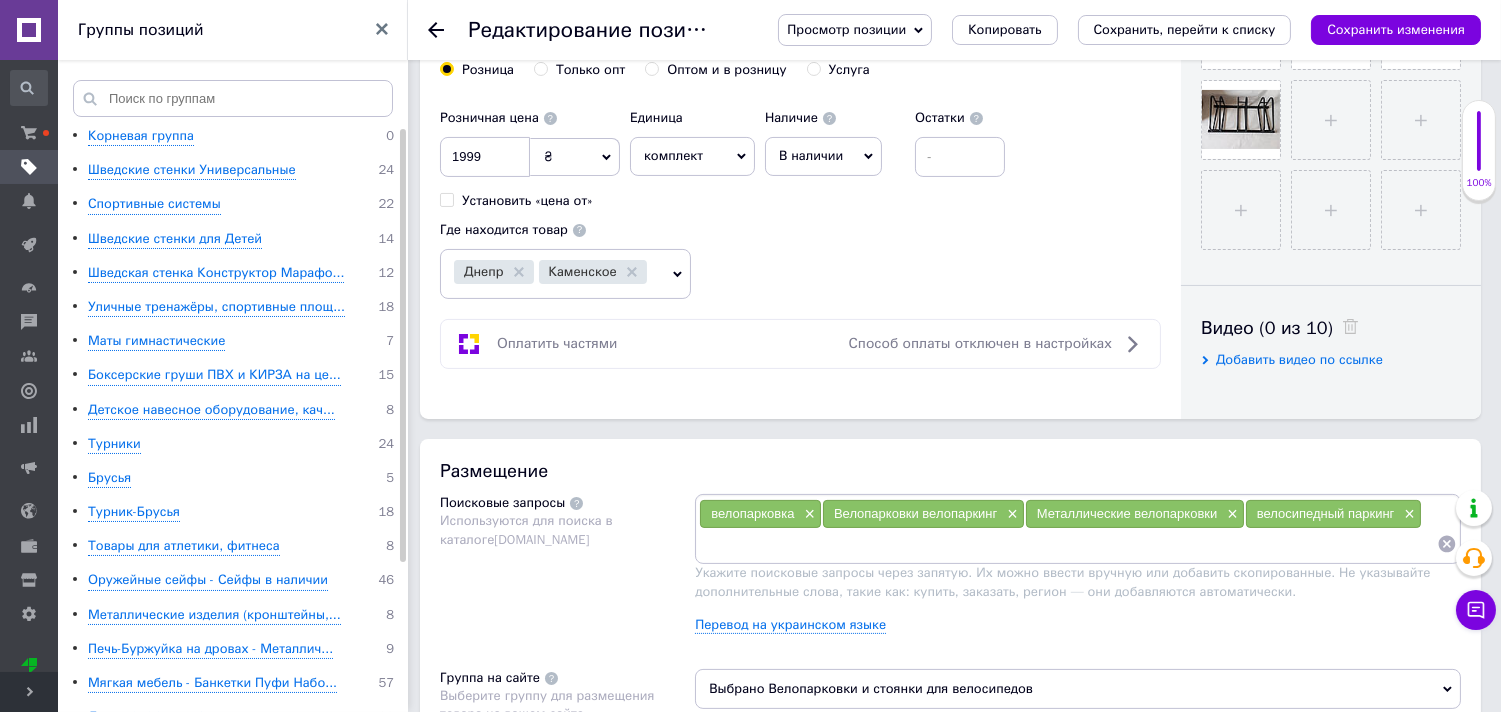 scroll, scrollTop: 888, scrollLeft: 0, axis: vertical 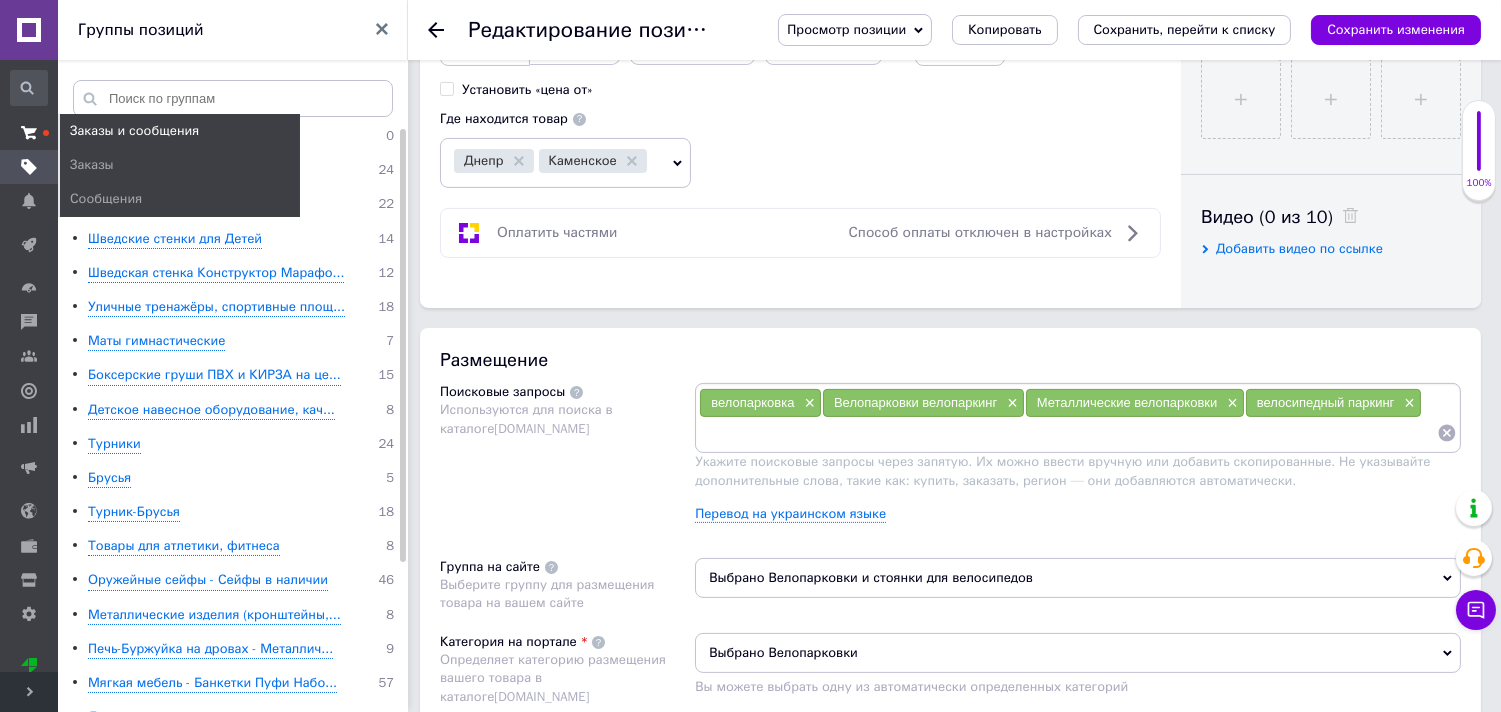 click at bounding box center [29, 133] 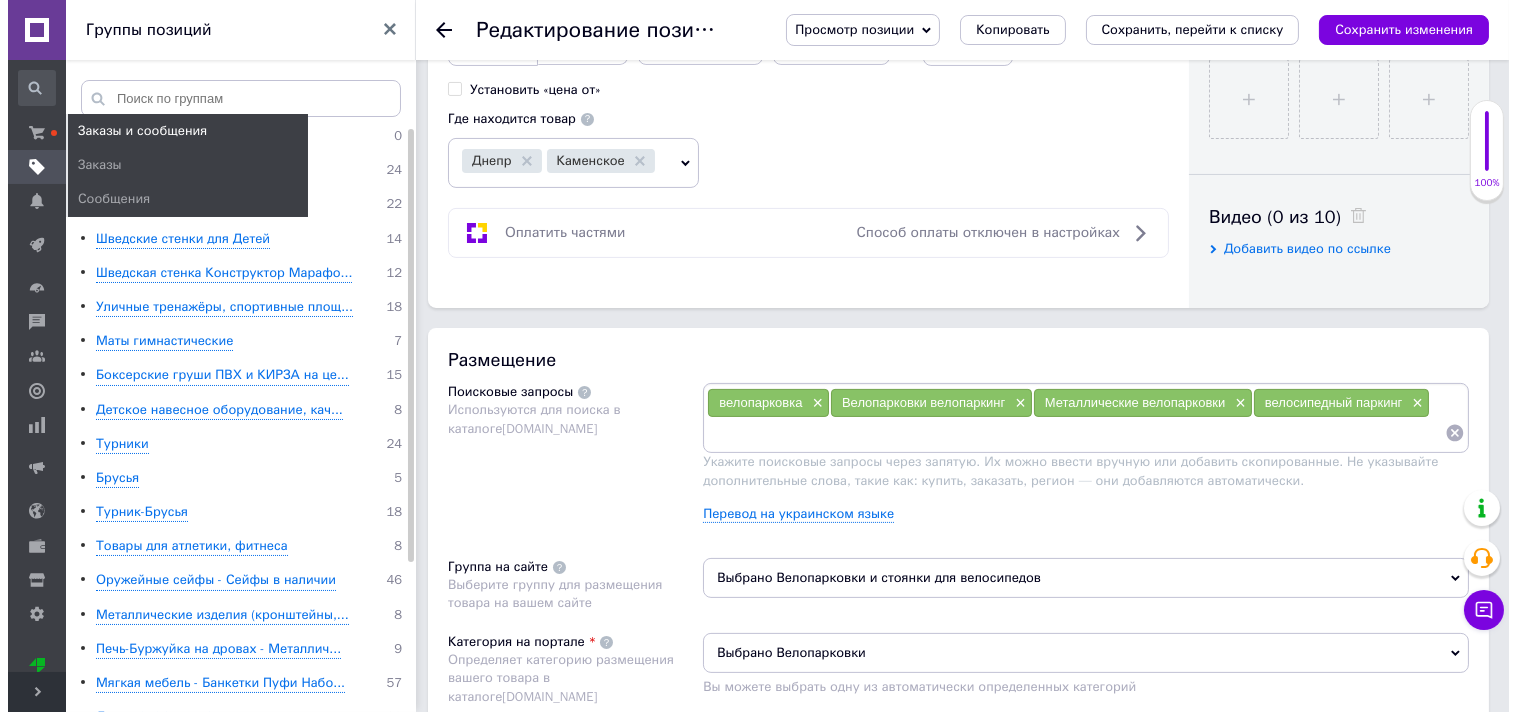 scroll, scrollTop: 0, scrollLeft: 0, axis: both 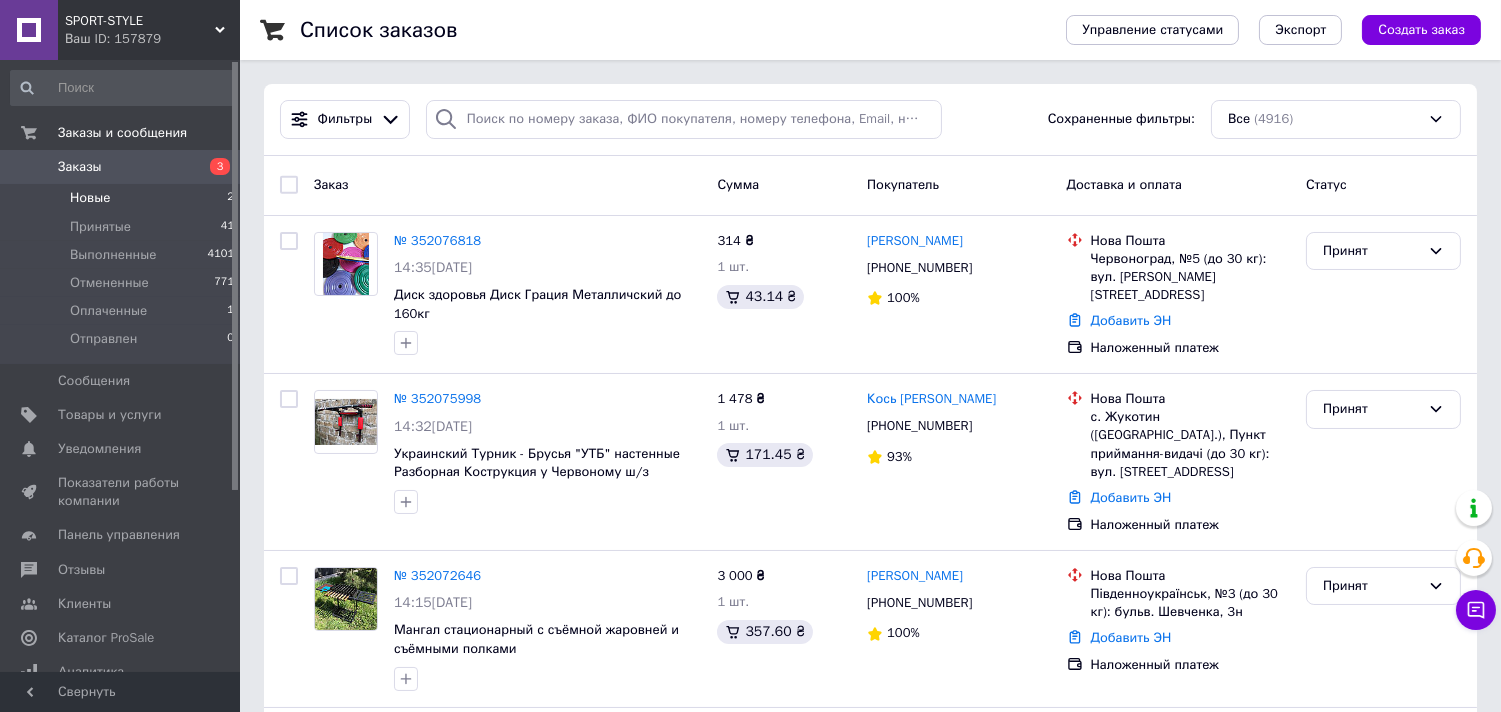 click on "Новые 2" at bounding box center (123, 198) 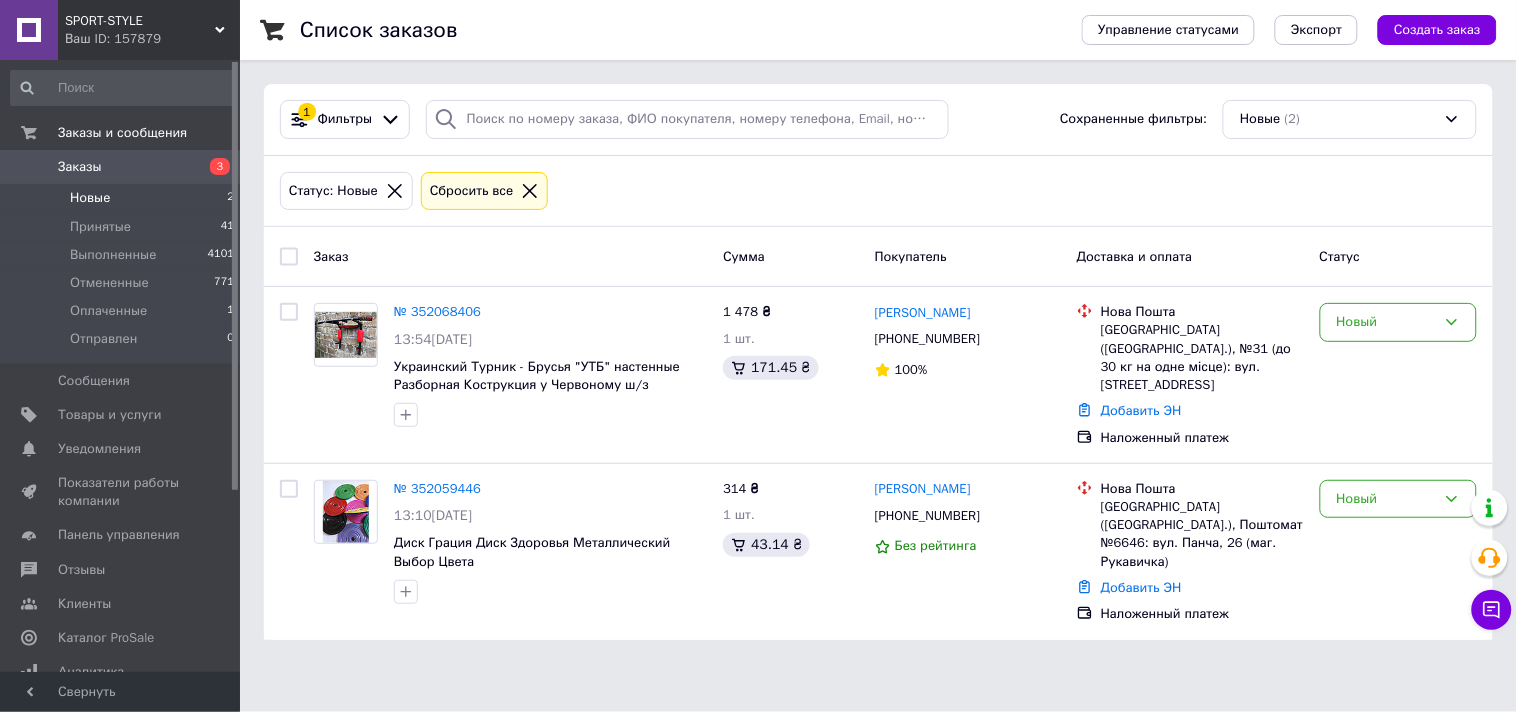 click on "Список заказов Управление статусами Экспорт Создать заказ 1 Фильтры Сохраненные фильтры: Новые (2) Статус: Новые Сбросить все Заказ Сумма Покупатель Доставка и оплата Статус № 352068406 13:54[DATE] Украинский Турник - Брусья "УТБ" настенные Разборная Кострукция у Червоному ш/з 1 478 ₴ 1 шт. 171.45 ₴ [PERSON_NAME] [PHONE_NUMBER] 100% [GEOGRAPHIC_DATA] ([GEOGRAPHIC_DATA].), №31 (до 30 кг на одне місце): вул. Руська 233А Добавить ЭН Наложенный платеж Новый № 352059446 13:10[DATE] Диск Грация Диск Здоровья Металлический Выбор Цвета 314 ₴ 1 шт. 43.14 ₴ [PERSON_NAME] [PHONE_NUMBER] Без рейтинга Новый" at bounding box center [878, 332] 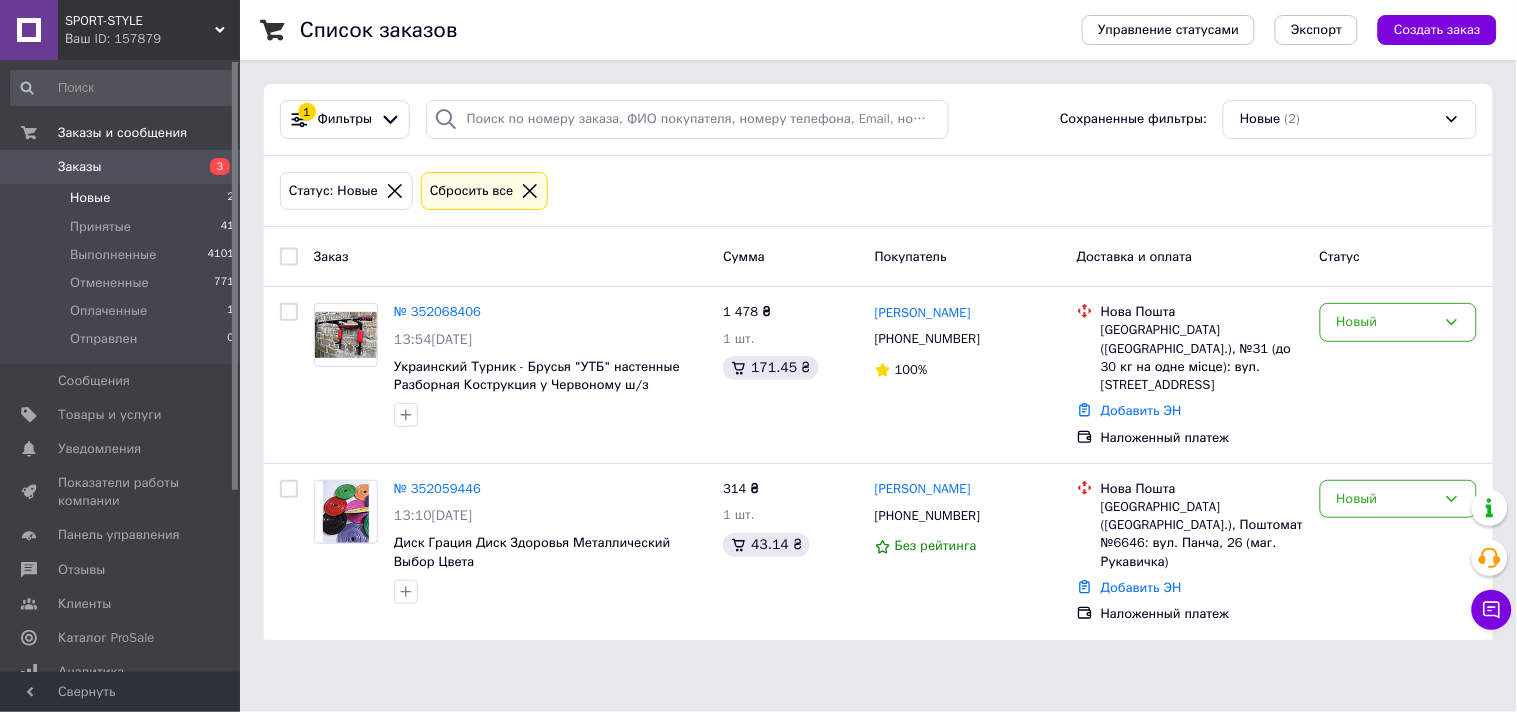 click on "SPORT-STYLE Ваш ID: 157879 Сайт SPORT-STYLE Кабинет покупателя Проверить состояние системы Страница на портале Справка Выйти Заказы и сообщения Заказы 3 Новые 2 Принятые 41 Выполненные 4101 Отмененные 771 Оплаченные 1 Отправлен 0 Сообщения 0 Товары и услуги Уведомления 0 0 Показатели работы компании Панель управления Отзывы Клиенты Каталог ProSale Аналитика Инструменты вебмастера и SEO Управление сайтом Кошелек компании Маркет Настройки [GEOGRAPHIC_DATA] и счета Prom микс 1 000 Свернуть
Список заказов Управление статусами Экспорт" at bounding box center [758, 332] 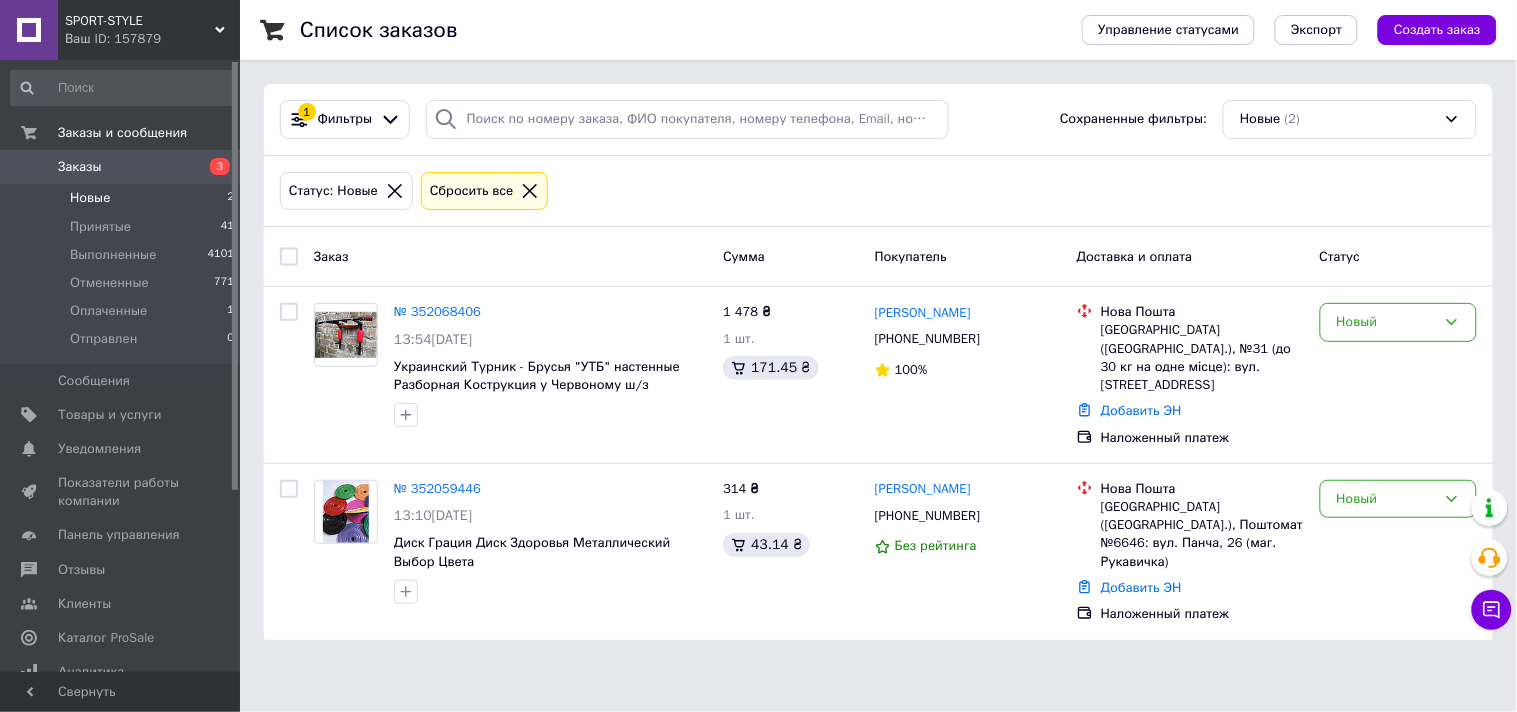 click on "Список заказов Управление статусами Экспорт Создать заказ 1 Фильтры Сохраненные фильтры: Новые (2) Статус: Новые Сбросить все Заказ Сумма Покупатель Доставка и оплата Статус № 352068406 13:54[DATE] Украинский Турник - Брусья "УТБ" настенные Разборная Кострукция у Червоному ш/з 1 478 ₴ 1 шт. 171.45 ₴ [PERSON_NAME] [PHONE_NUMBER] 100% [GEOGRAPHIC_DATA] ([GEOGRAPHIC_DATA].), №31 (до 30 кг на одне місце): вул. Руська 233А Добавить ЭН Наложенный платеж Новый № 352059446 13:10[DATE] Диск Грация Диск Здоровья Металлический Выбор Цвета 314 ₴ 1 шт. 43.14 ₴ [PERSON_NAME] [PHONE_NUMBER] Без рейтинга Новый" at bounding box center [878, 332] 